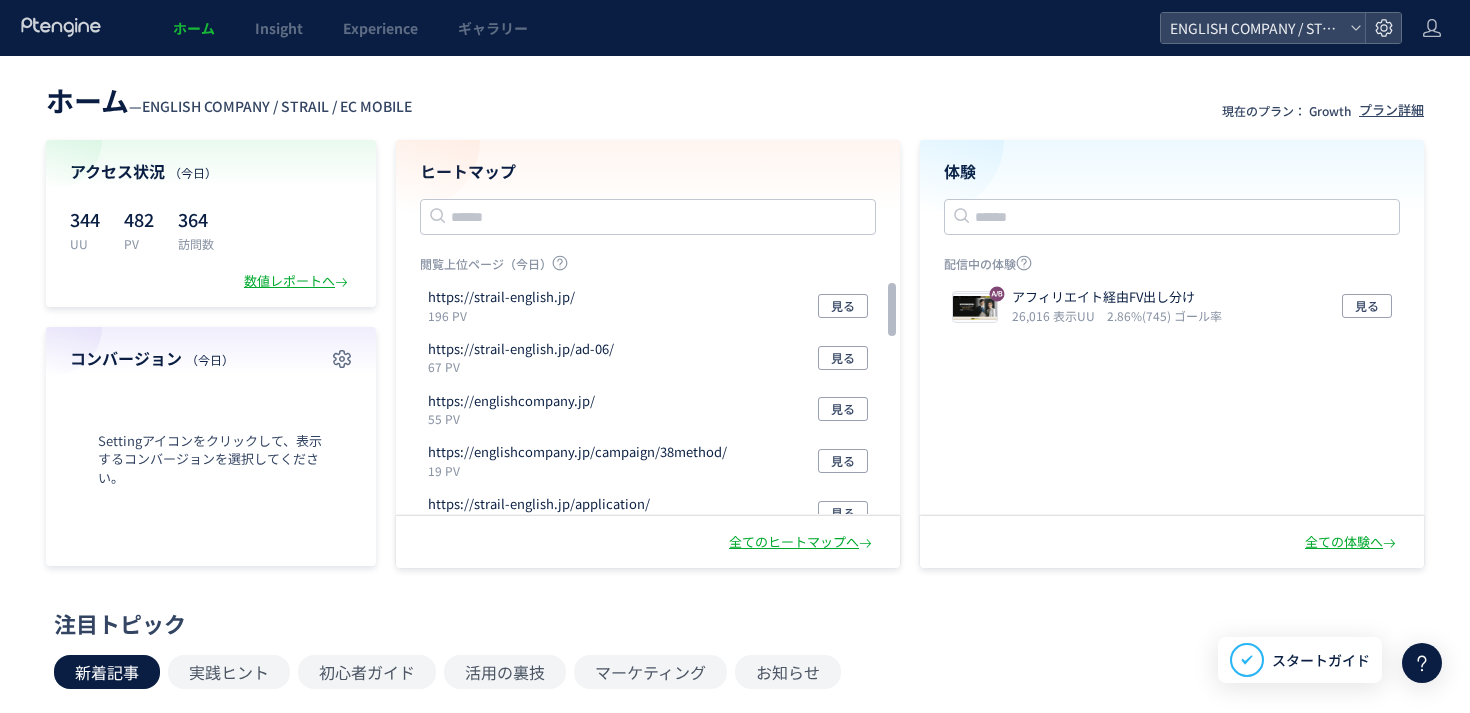 scroll, scrollTop: 0, scrollLeft: 0, axis: both 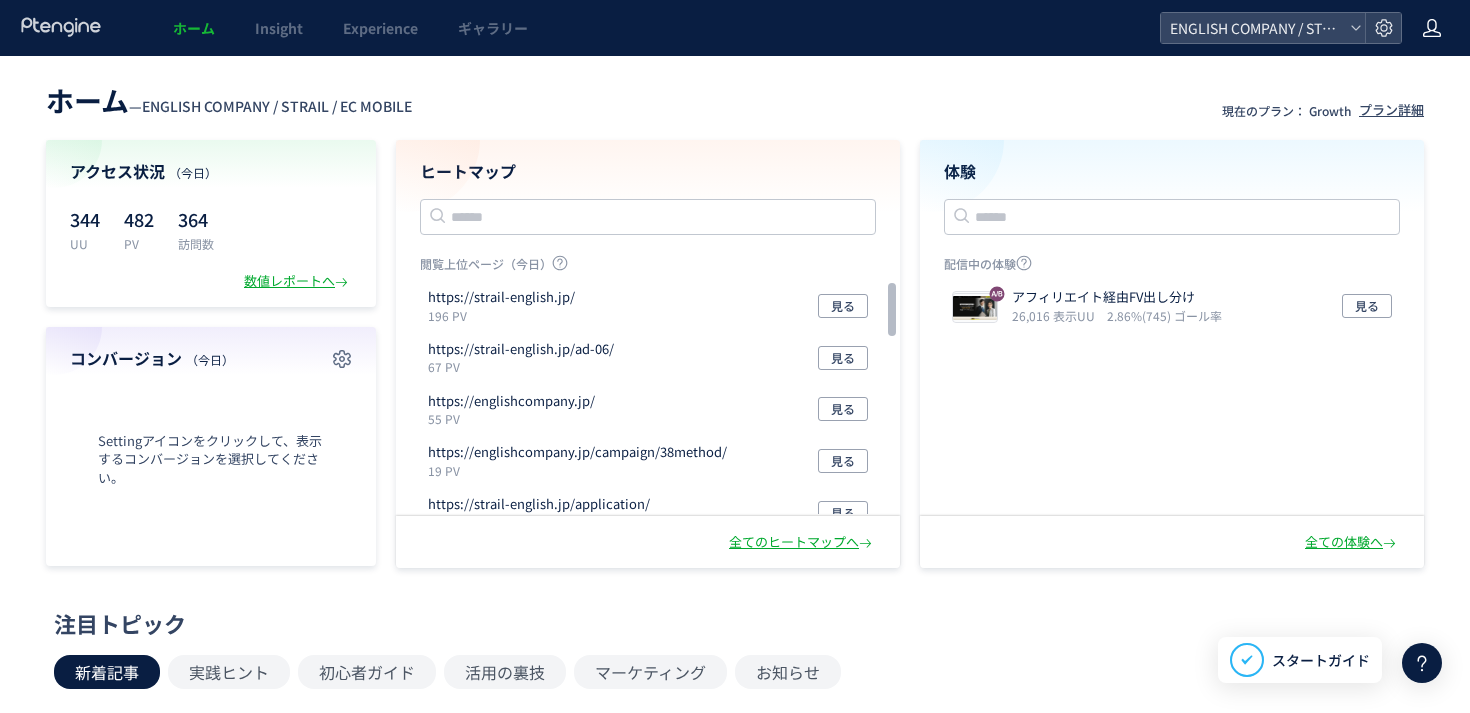 click 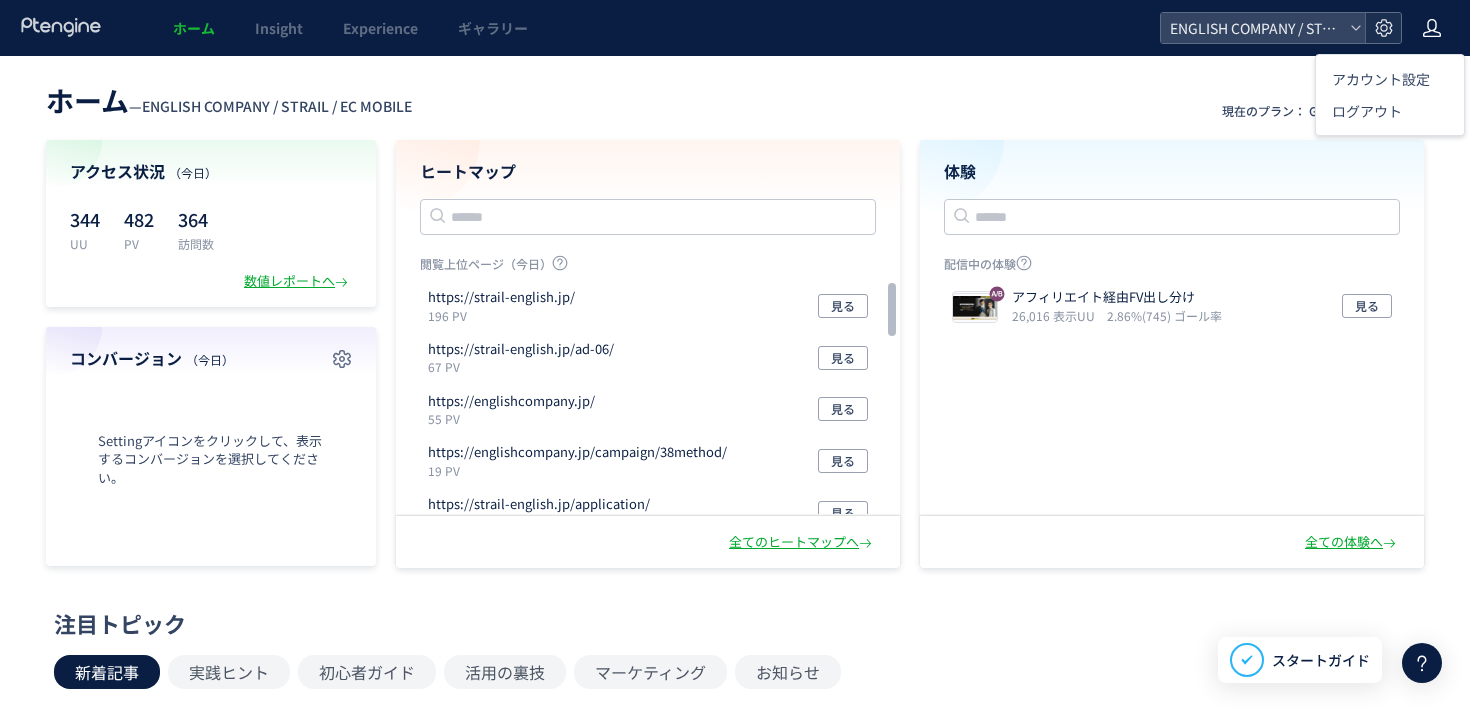 click 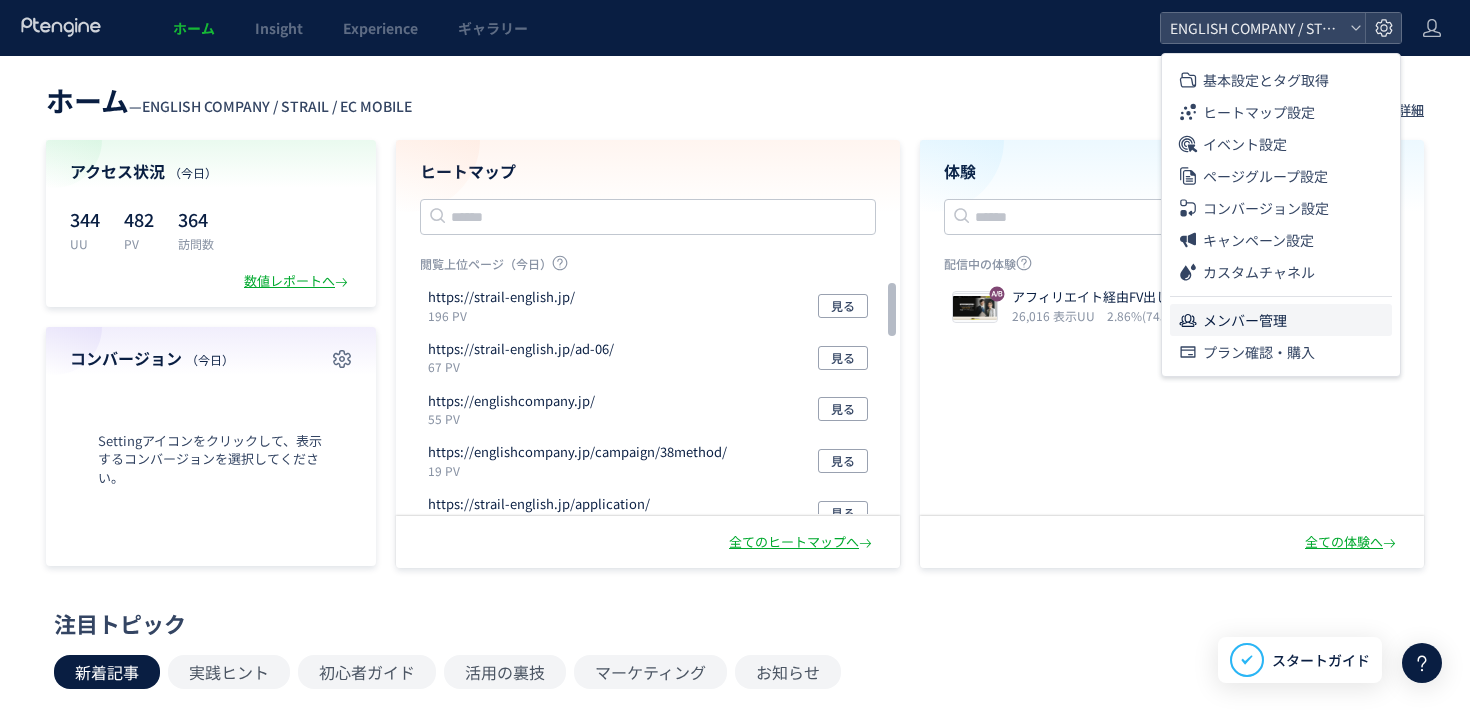 click on "メンバー管理" at bounding box center [1245, 320] 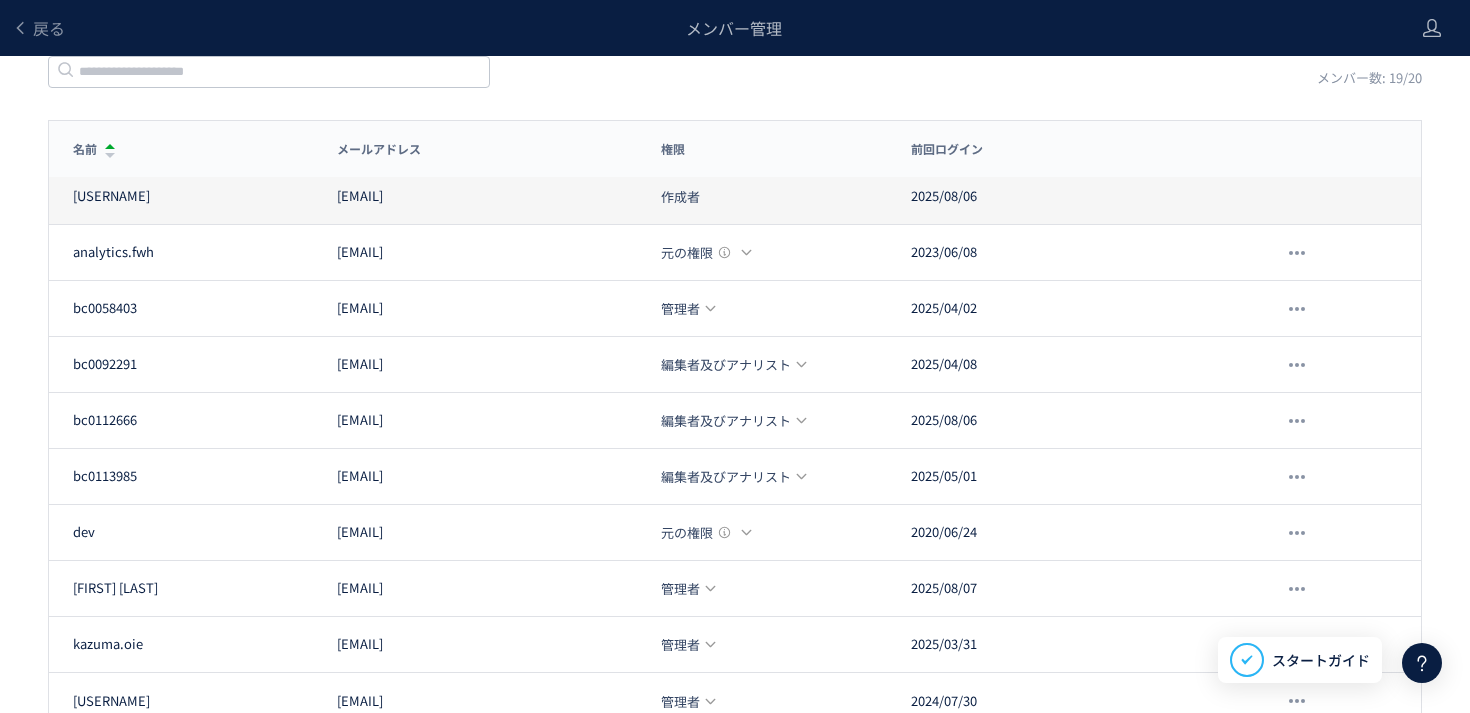 scroll, scrollTop: 256, scrollLeft: 0, axis: vertical 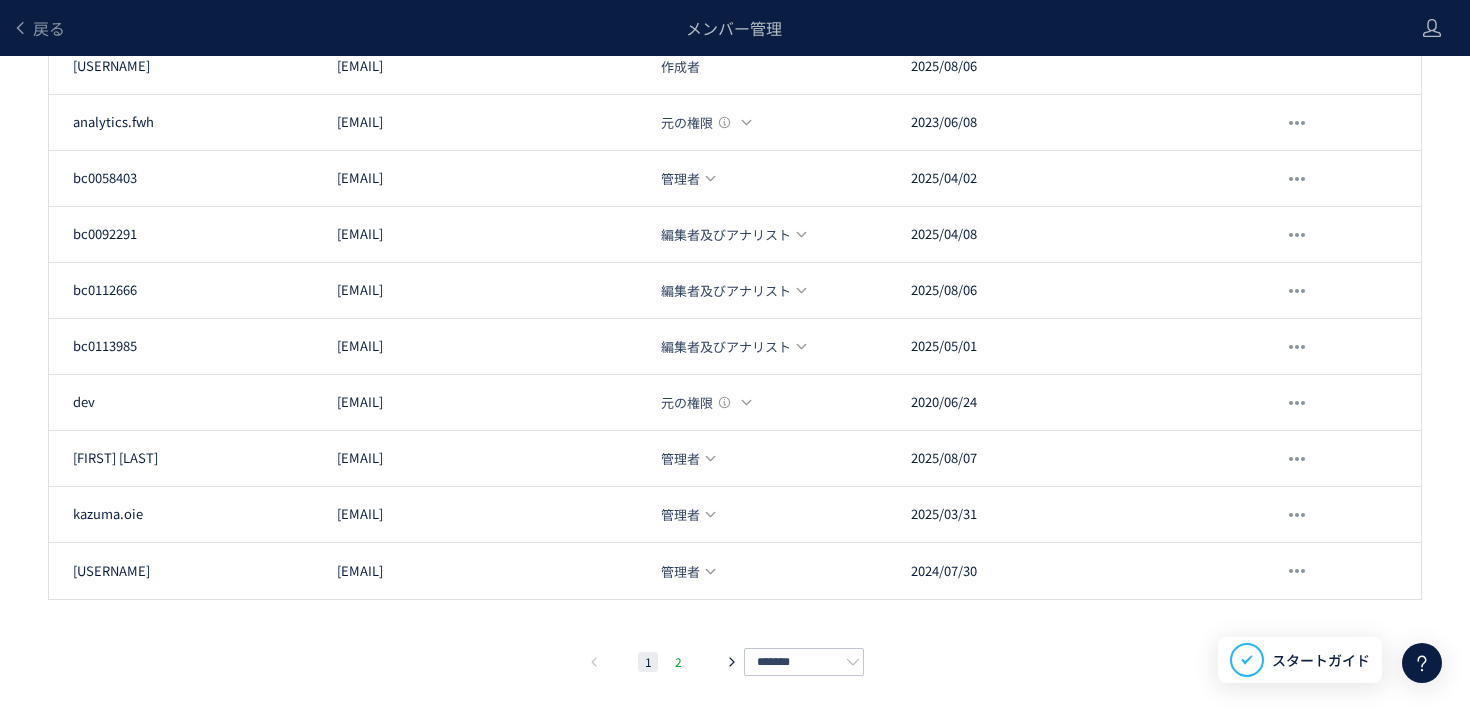 click on "2" 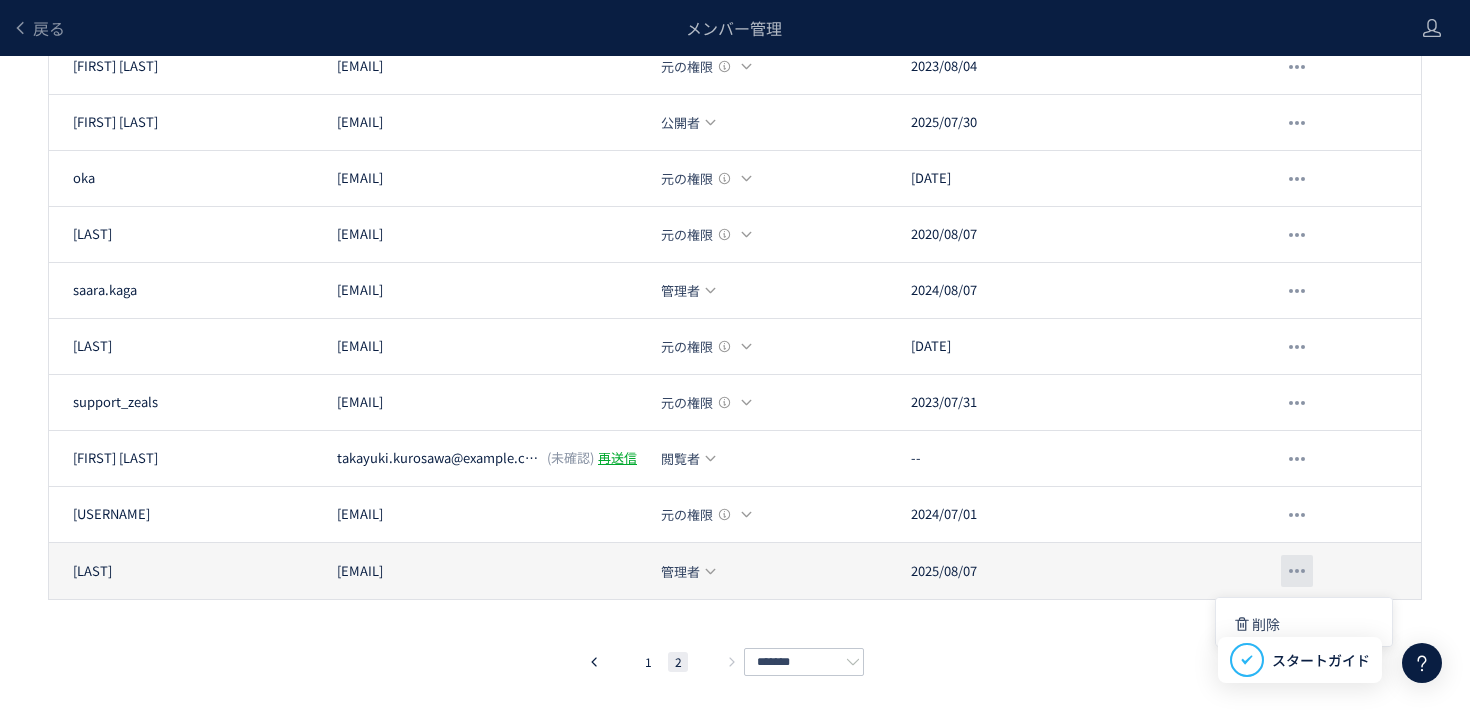 click 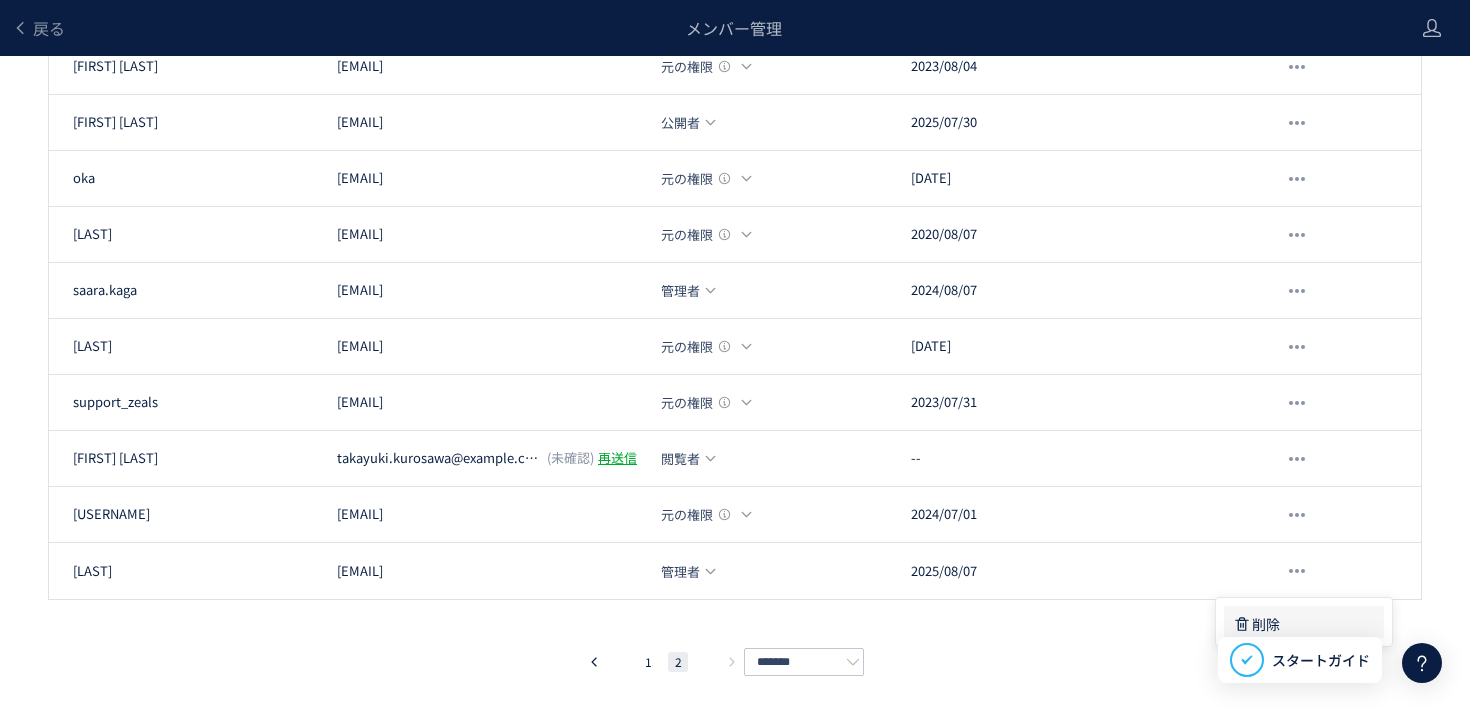 click on "削除" at bounding box center (1266, 624) 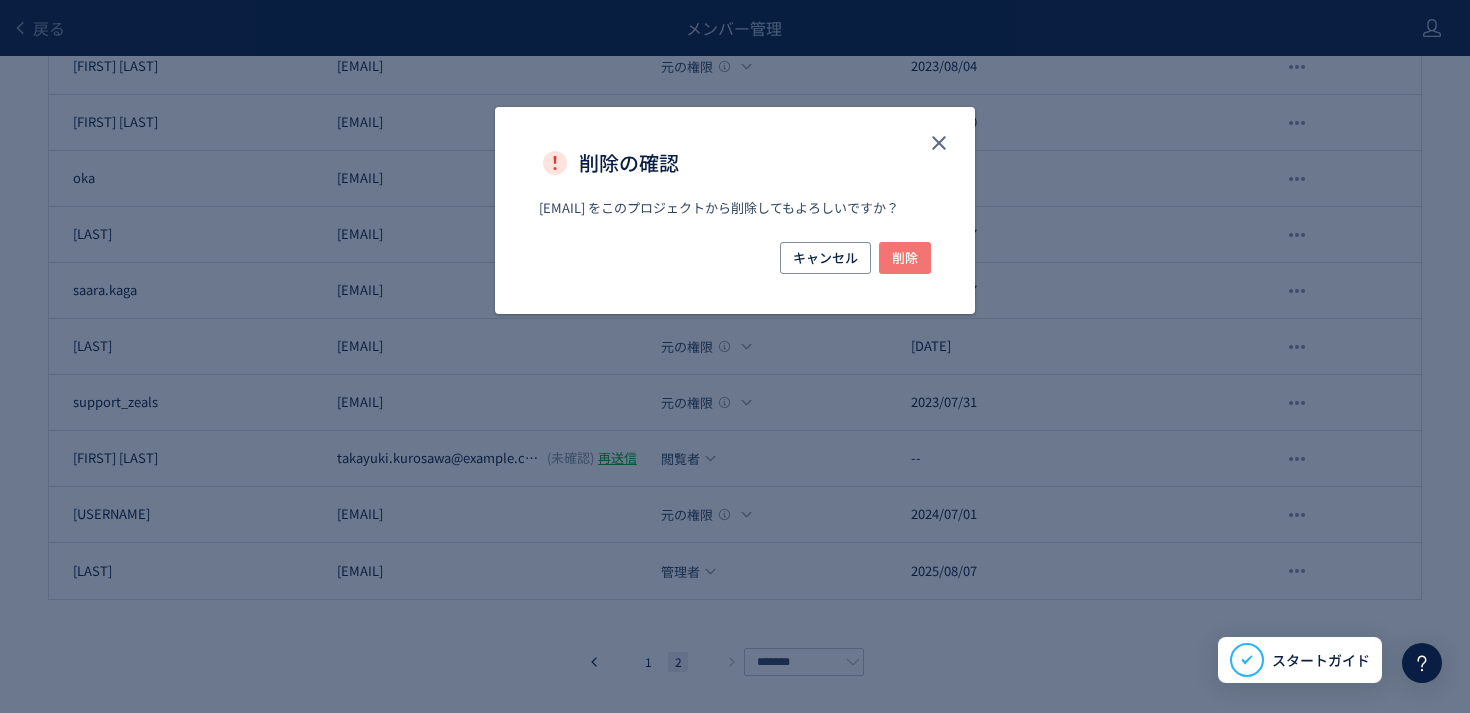 click on "削除" at bounding box center (905, 258) 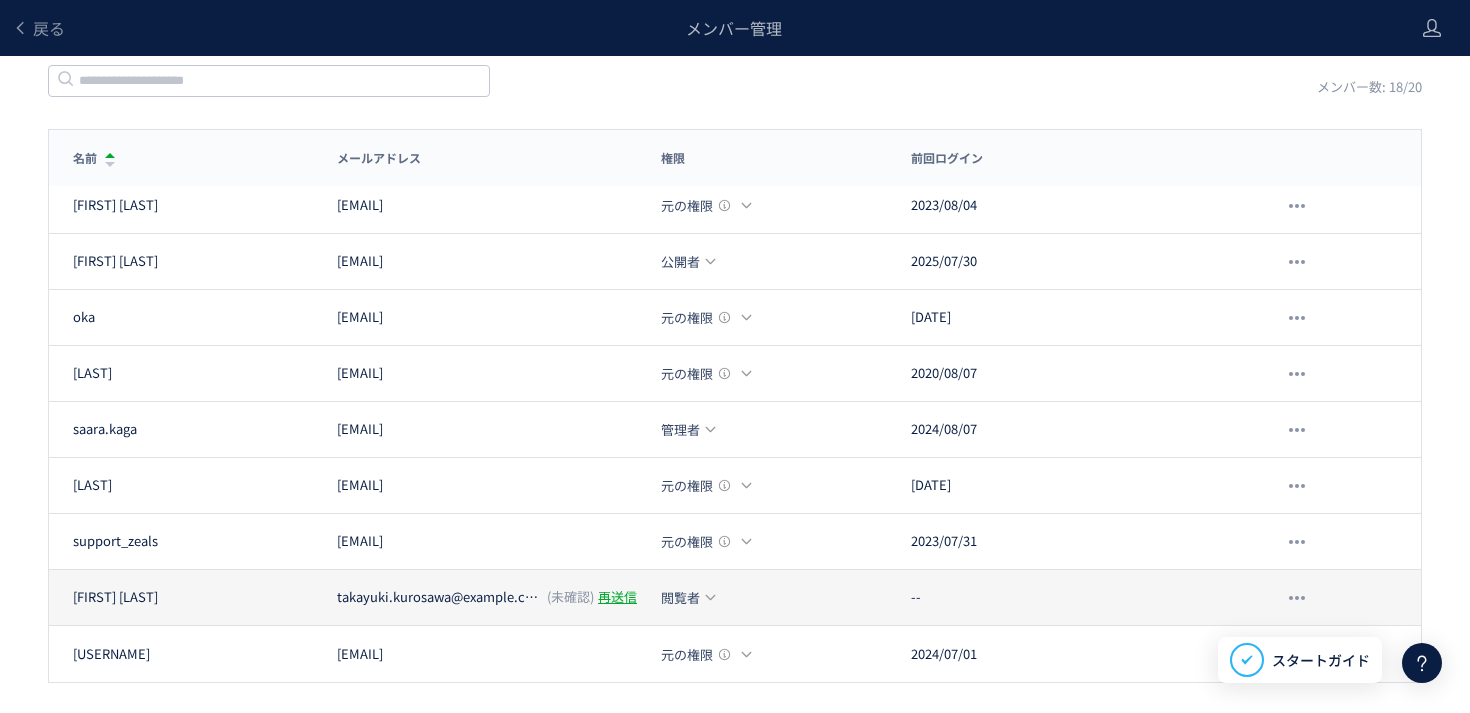 scroll, scrollTop: 116, scrollLeft: 0, axis: vertical 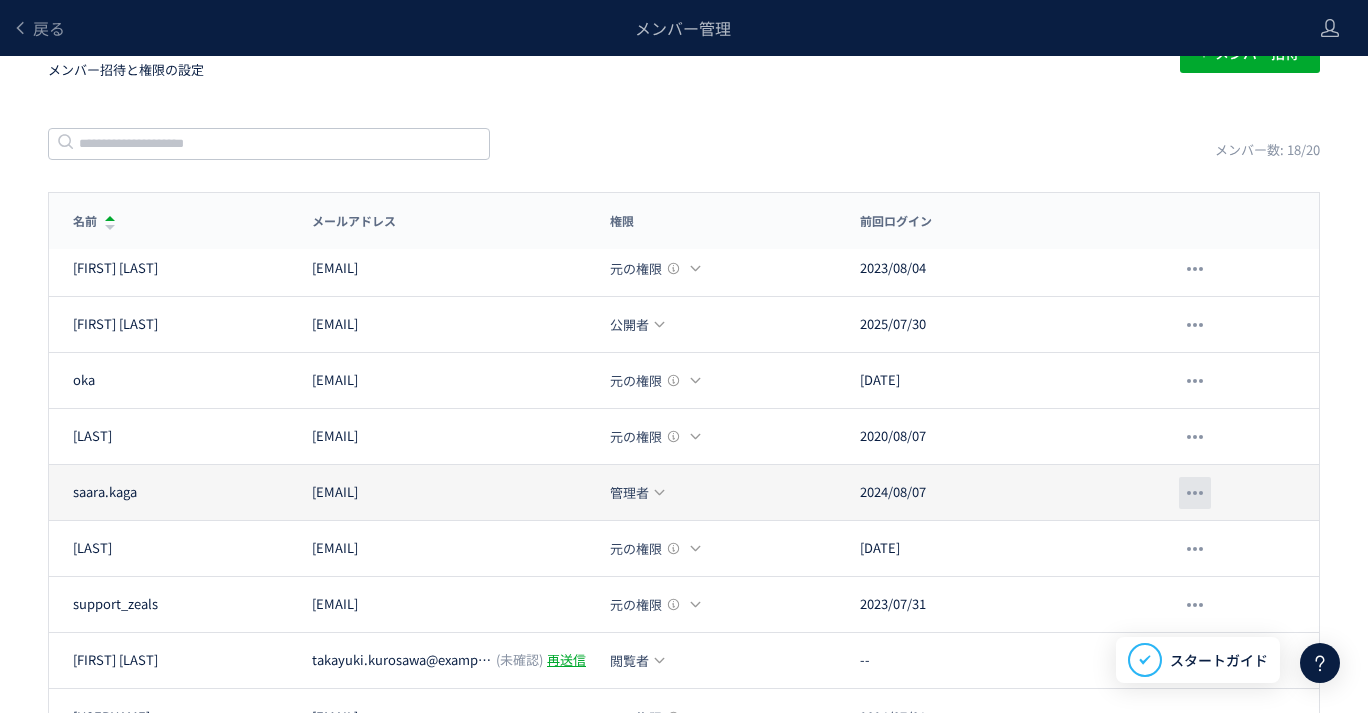 click 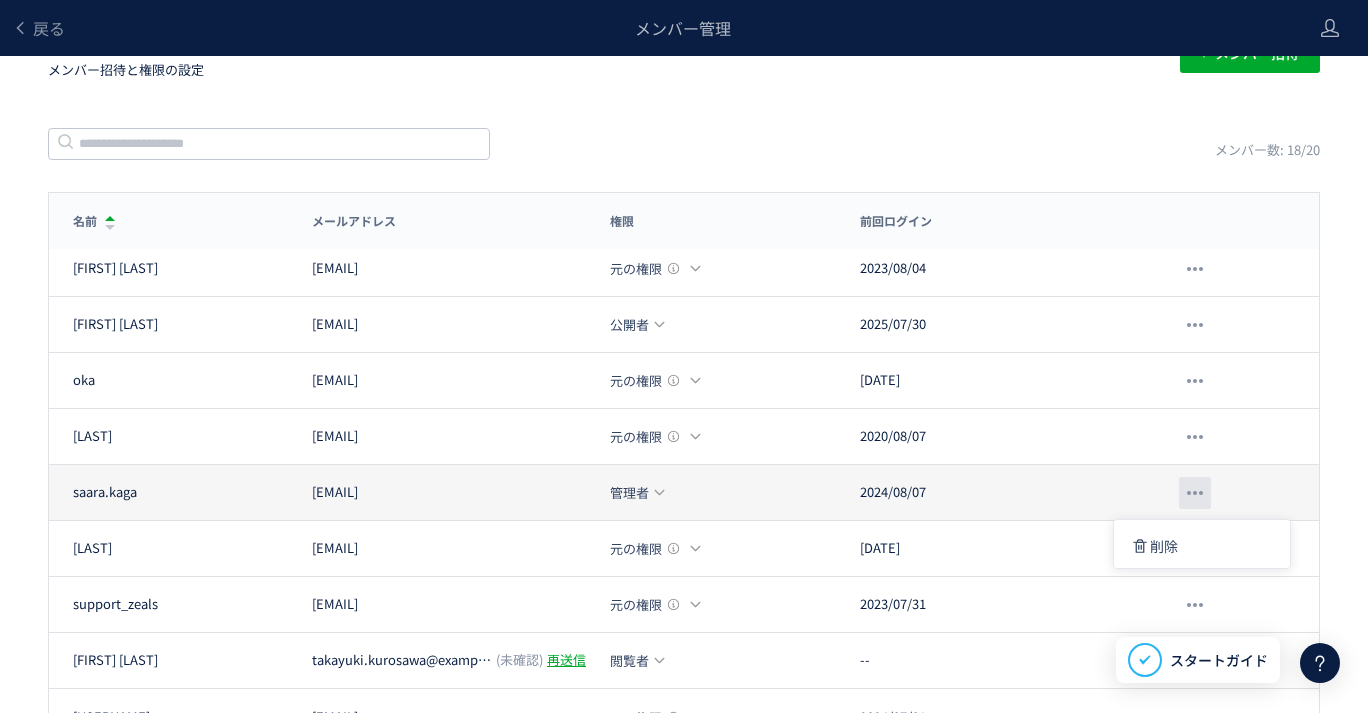 click 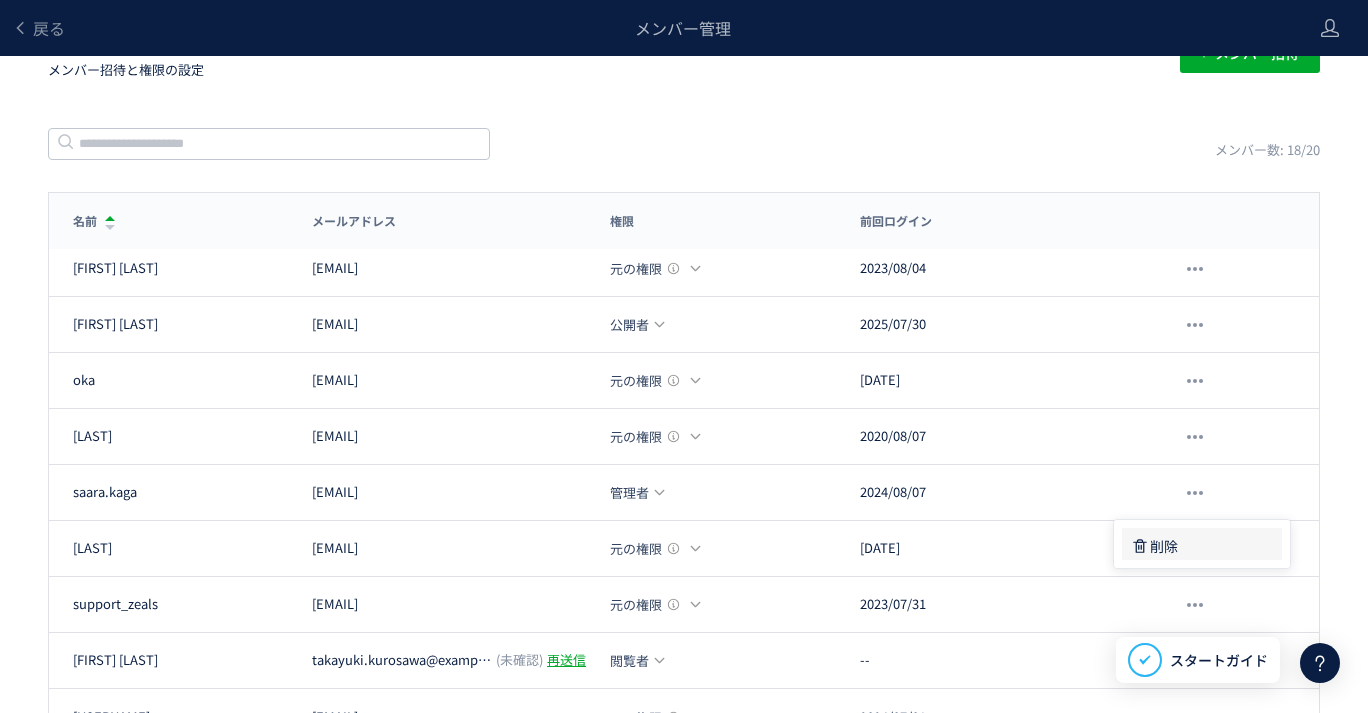 click on "削除" at bounding box center [1164, 546] 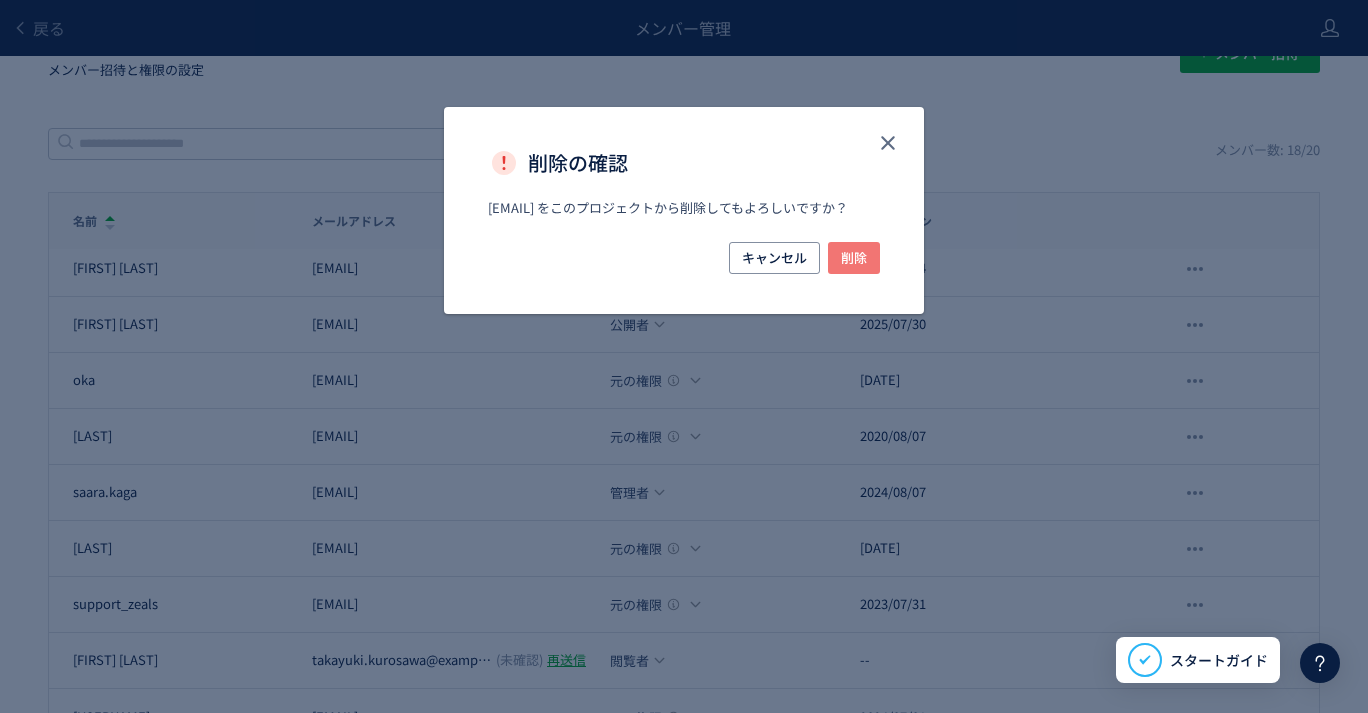 click on "削除" at bounding box center (854, 258) 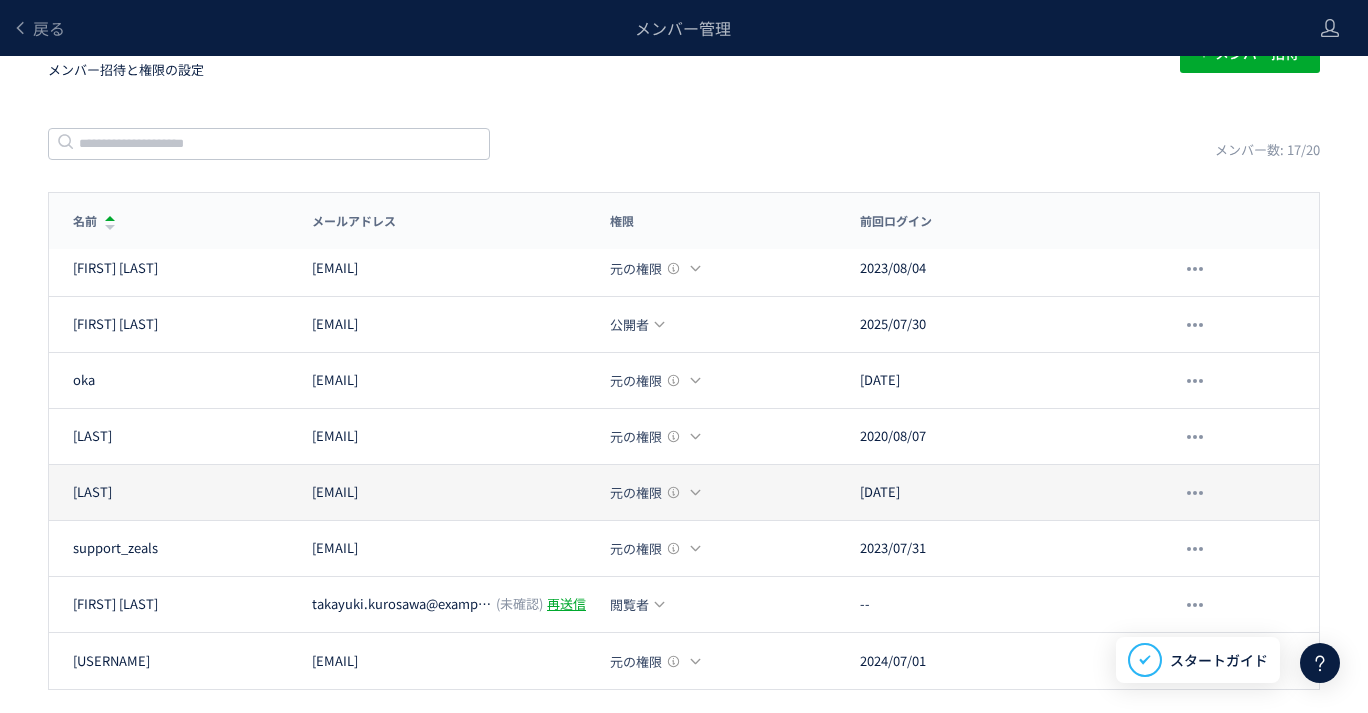 click 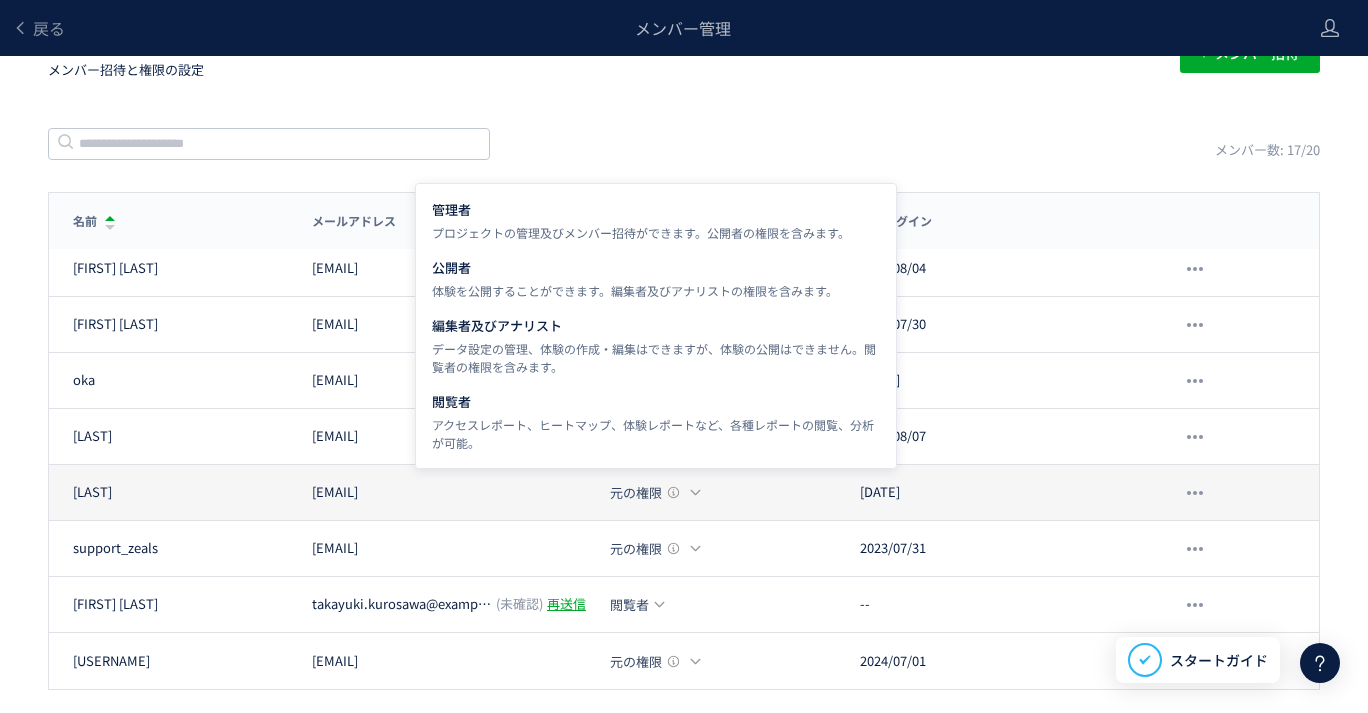 click on "shimizu shimizu@winland.jp 元の権限 2020/08/03" 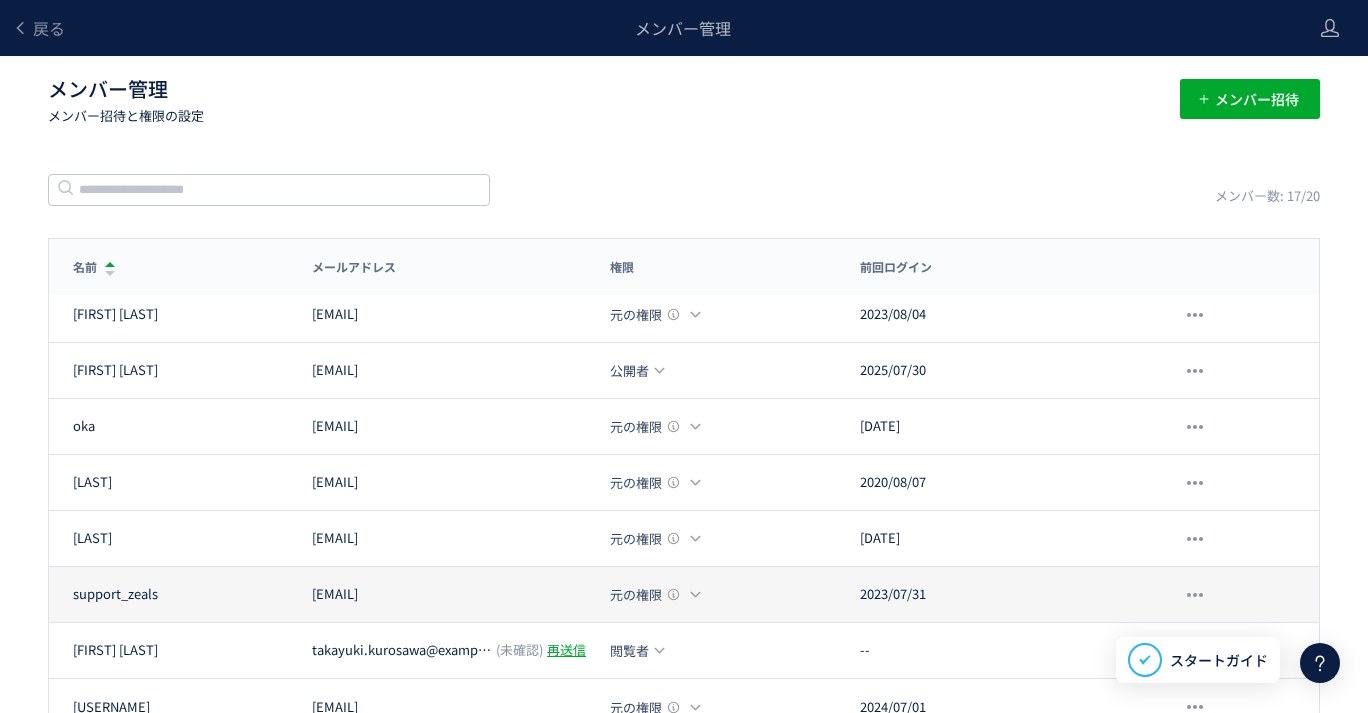 scroll, scrollTop: 0, scrollLeft: 0, axis: both 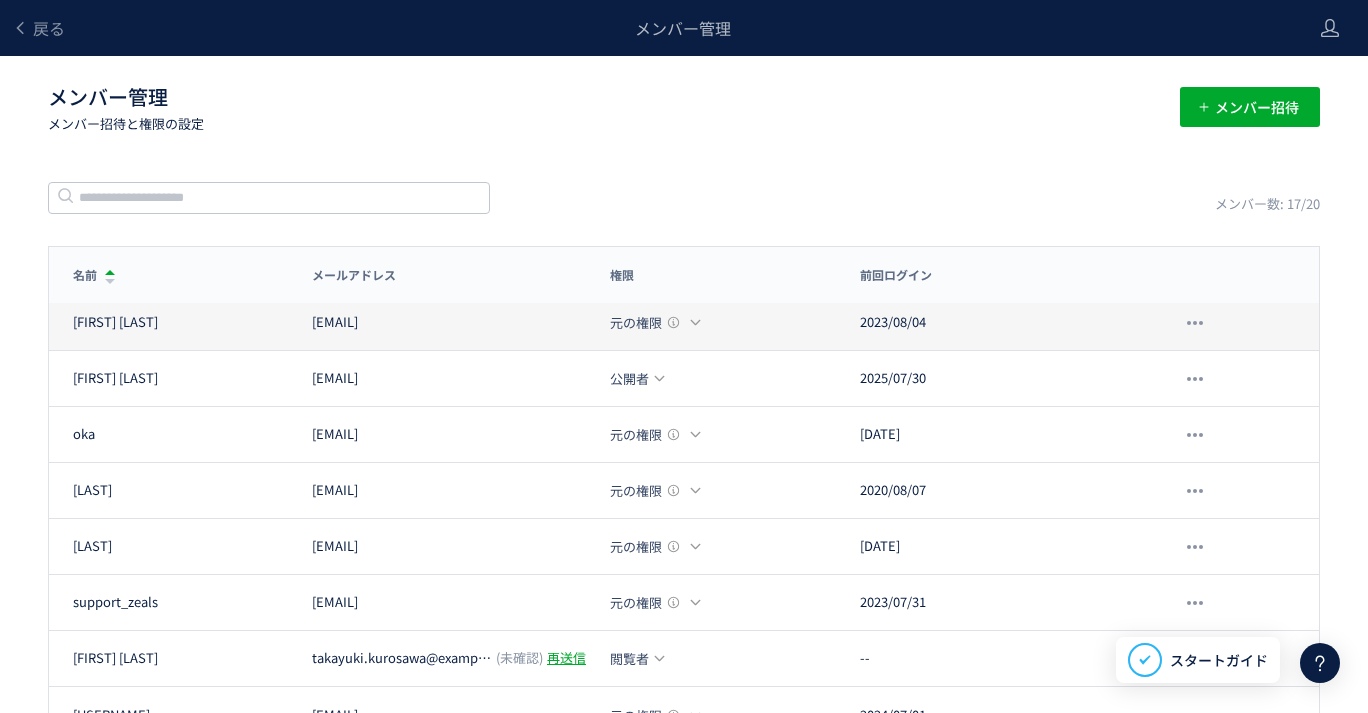 click 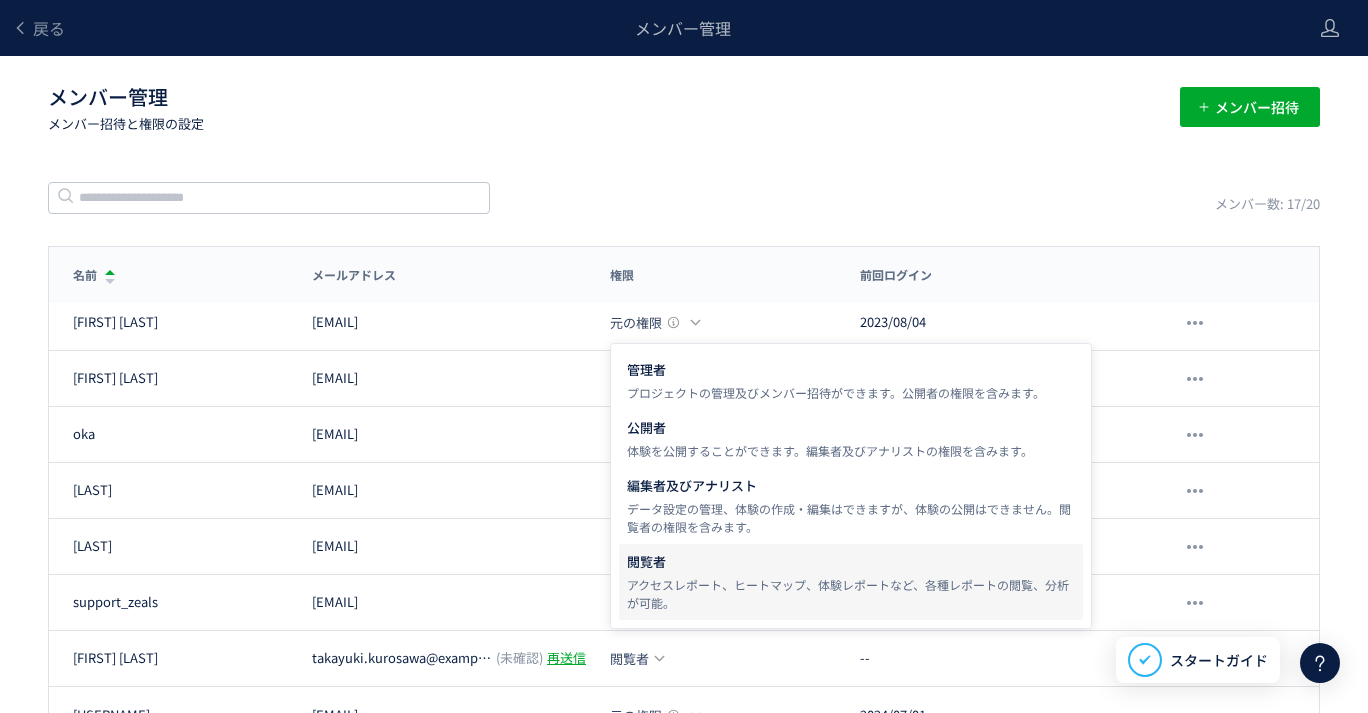 click on "アクセスレポート、ヒートマップ、体験レポートなど、各種レポートの閲覧、分析が可能。" 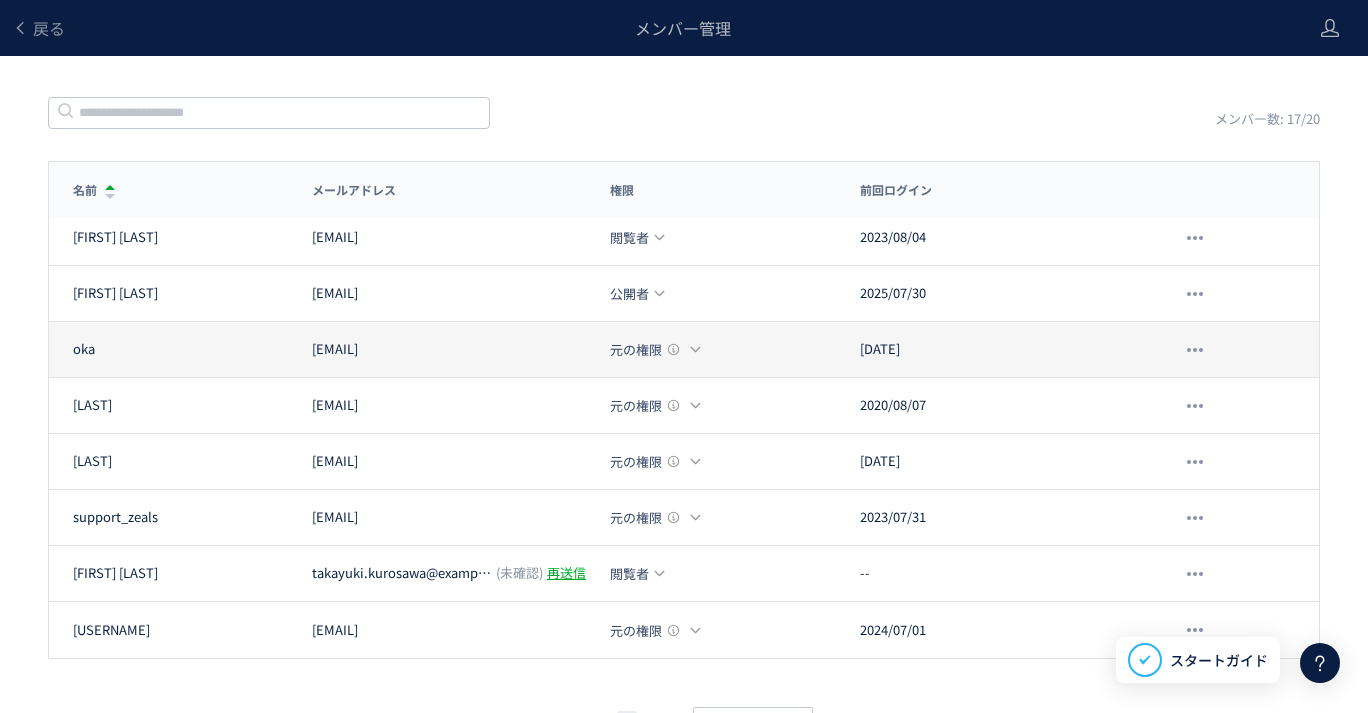 scroll, scrollTop: 144, scrollLeft: 0, axis: vertical 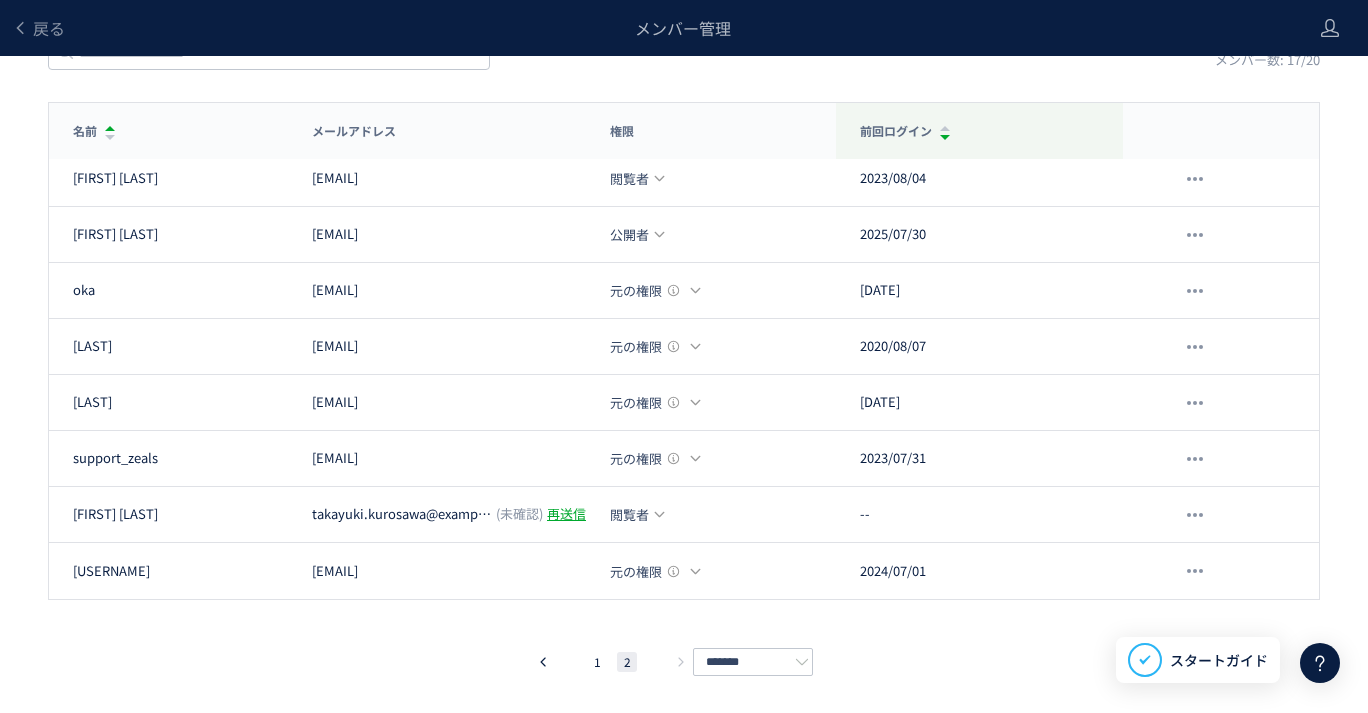 click on "前回ログイン" at bounding box center [979, 131] 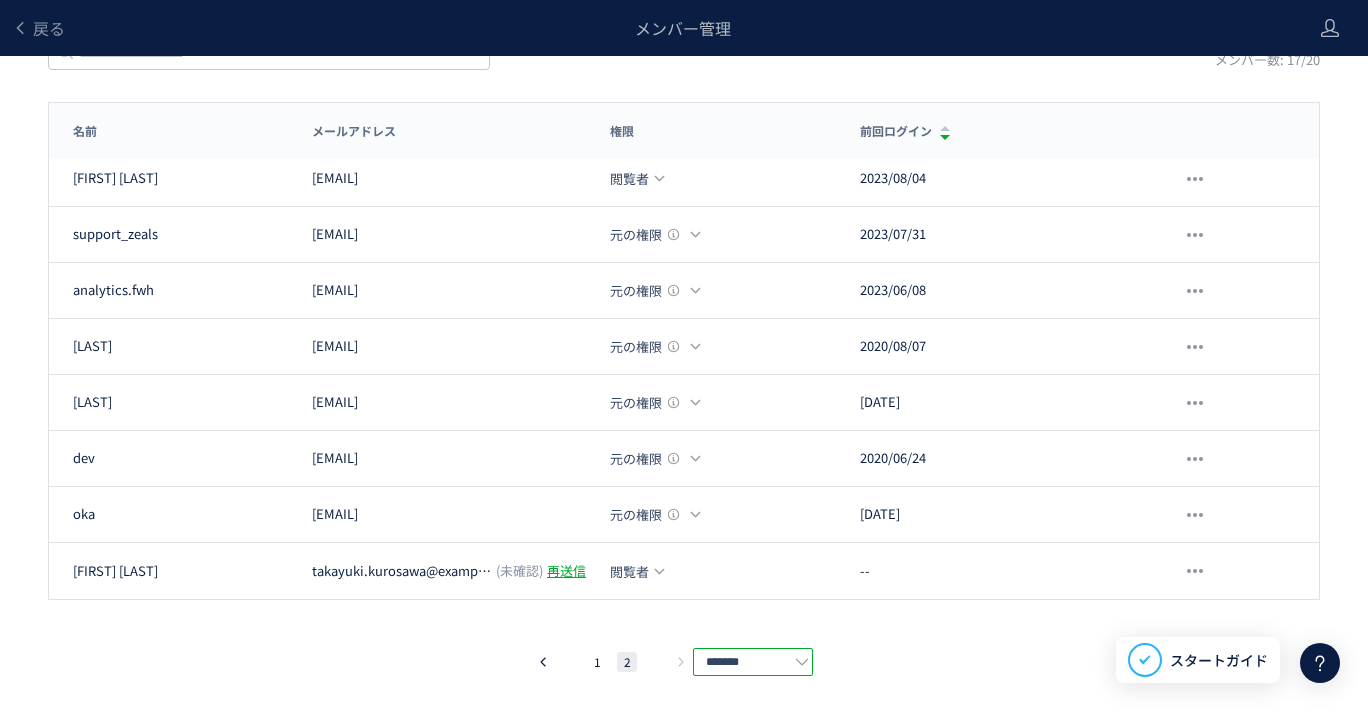 click on "*******" 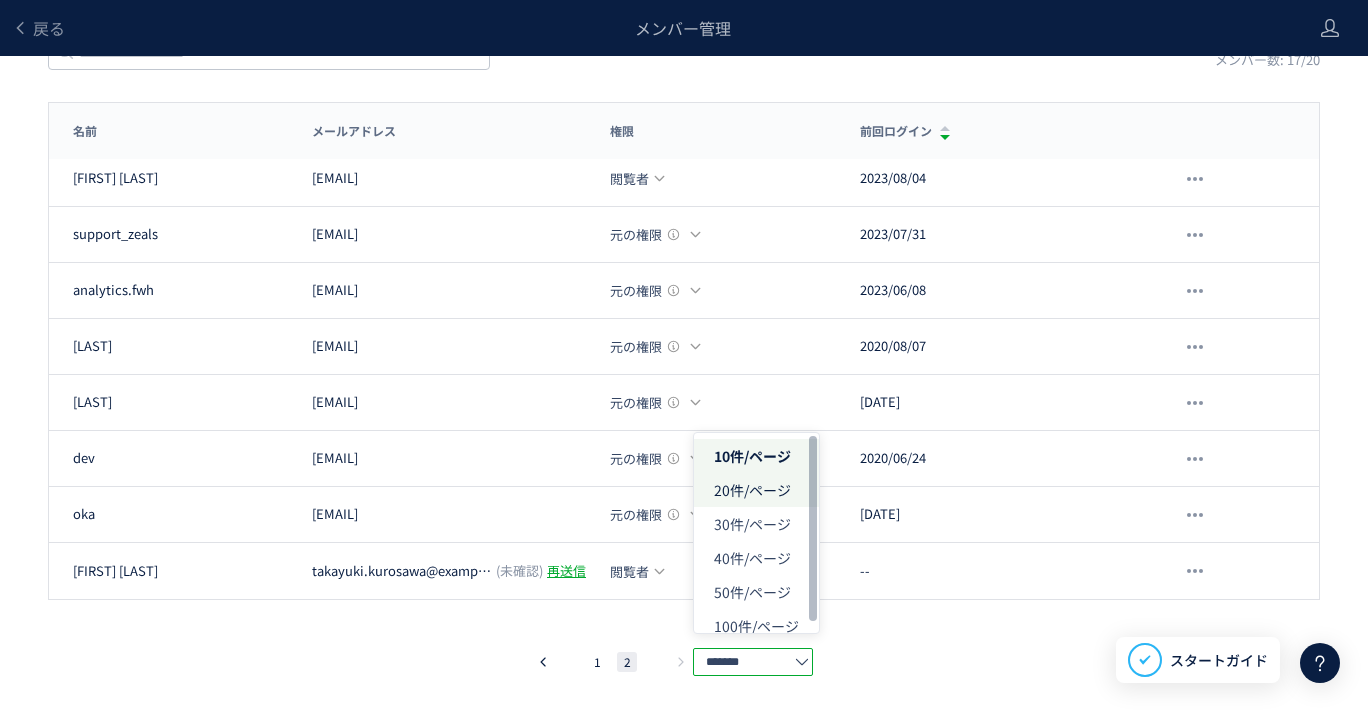 click on "20件/ページ" 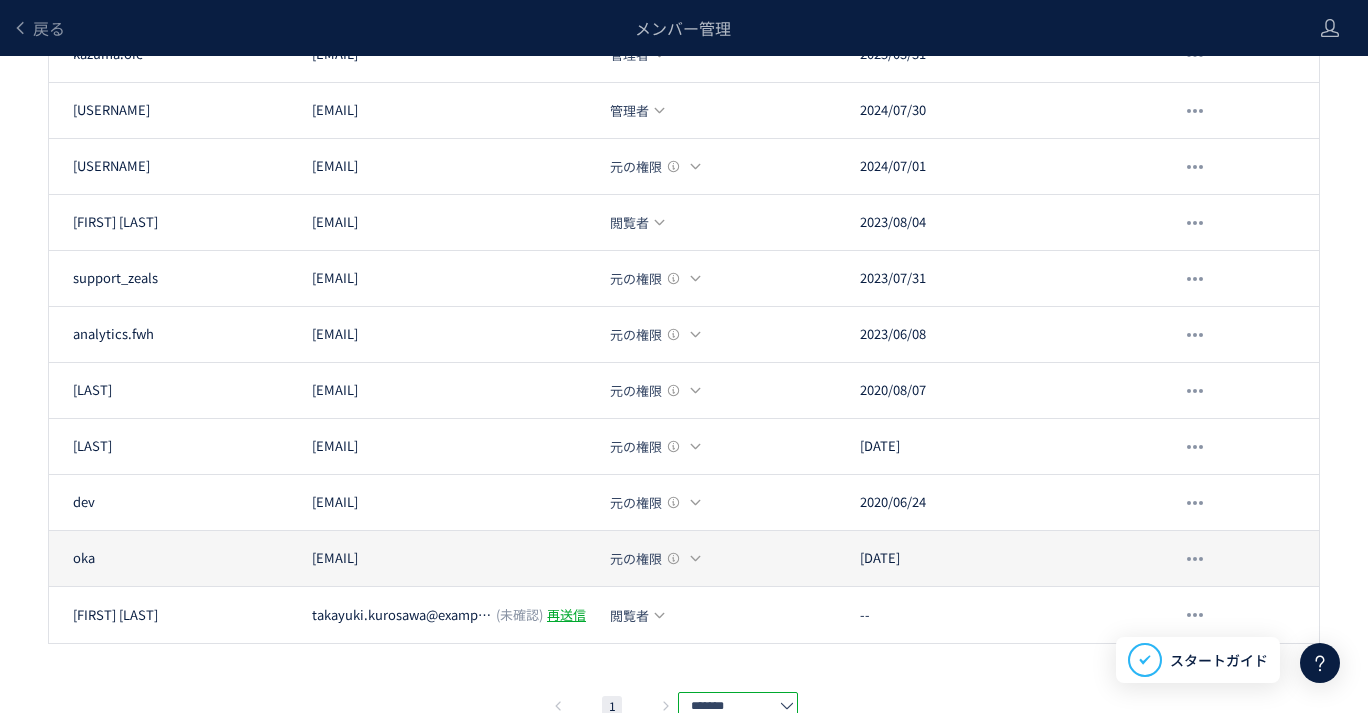 scroll, scrollTop: 654, scrollLeft: 0, axis: vertical 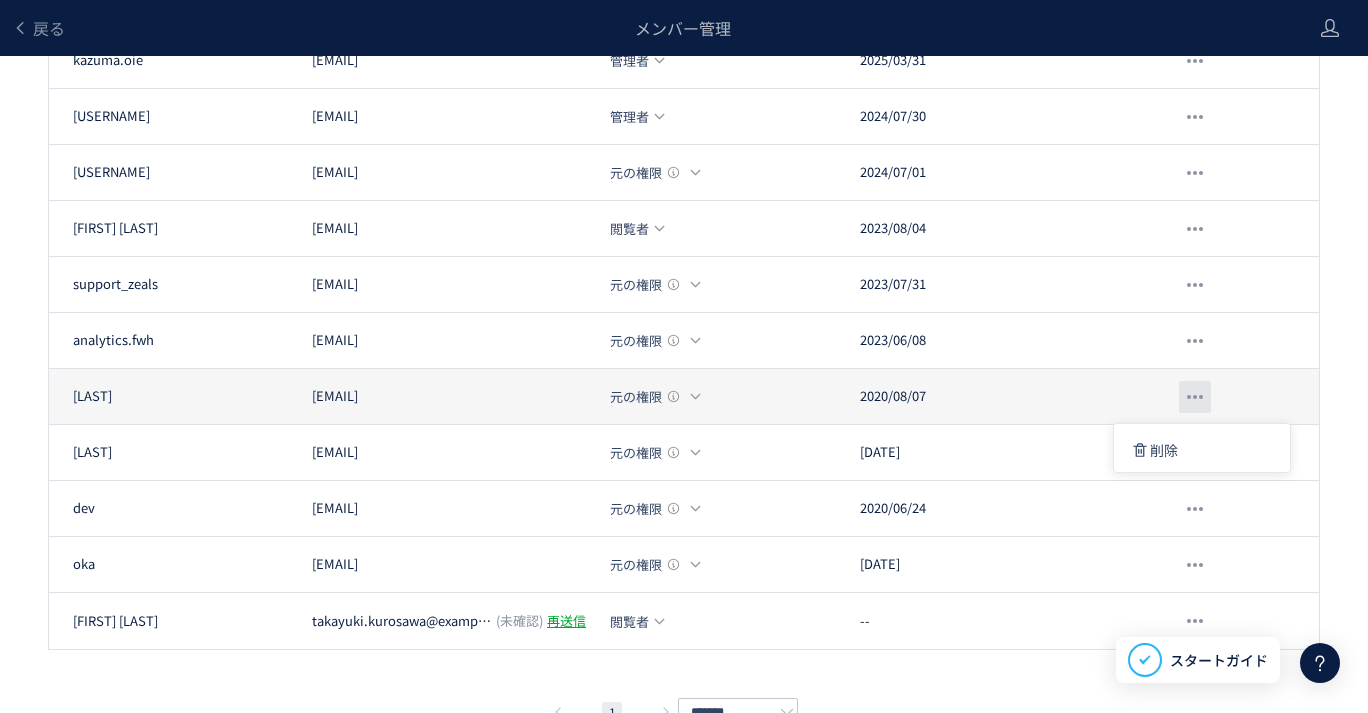 click 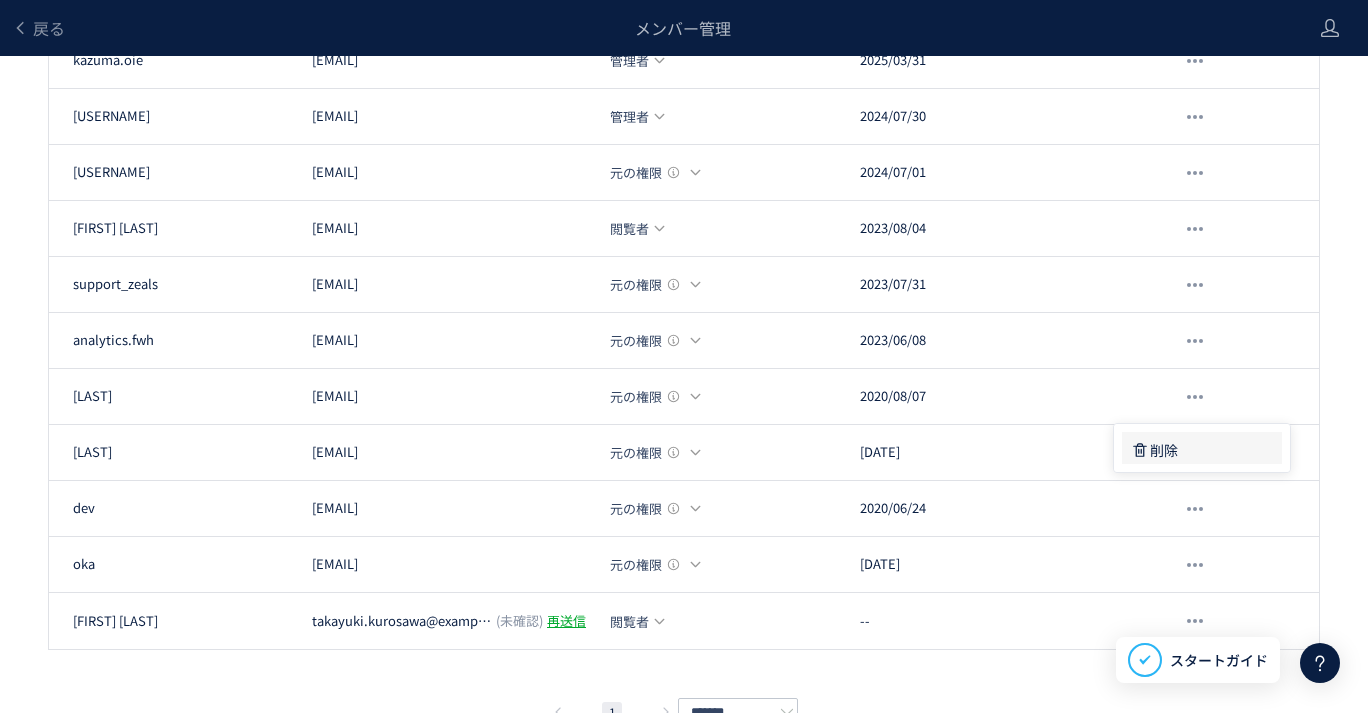 click on "削除" at bounding box center (1164, 450) 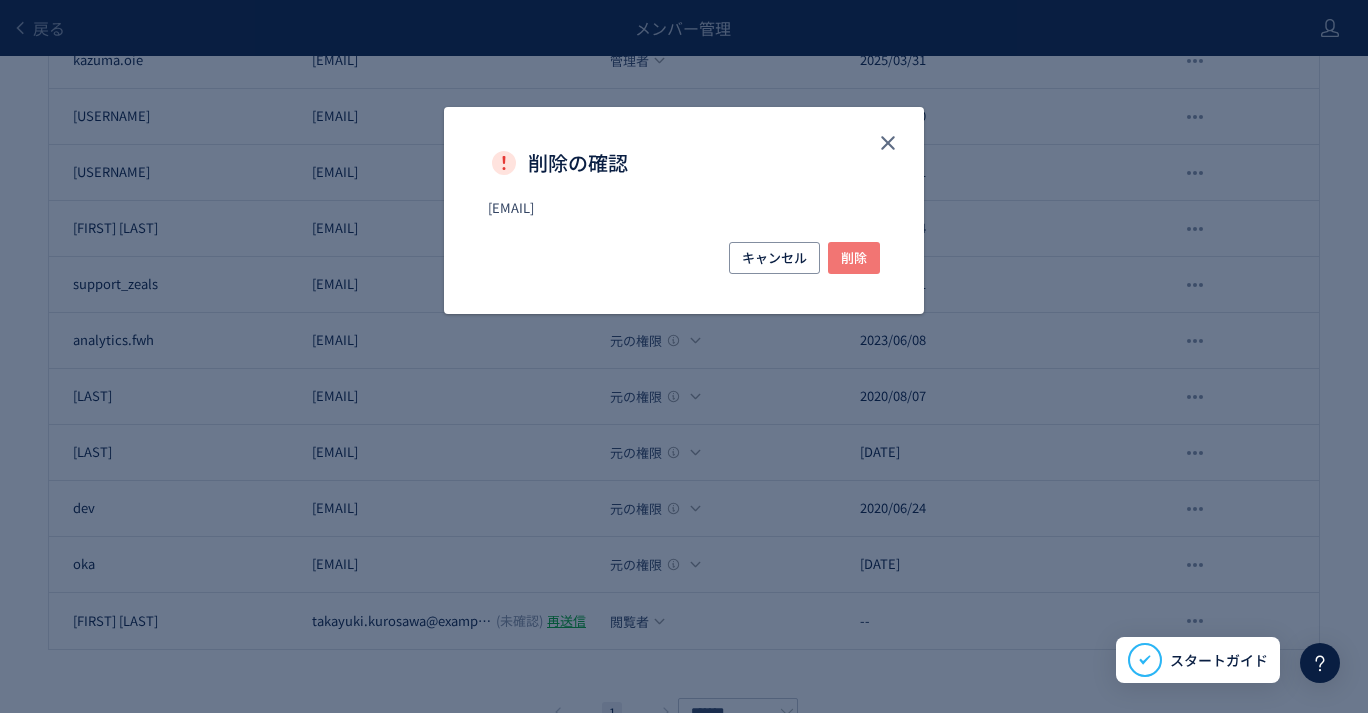 click on "削除" at bounding box center [854, 258] 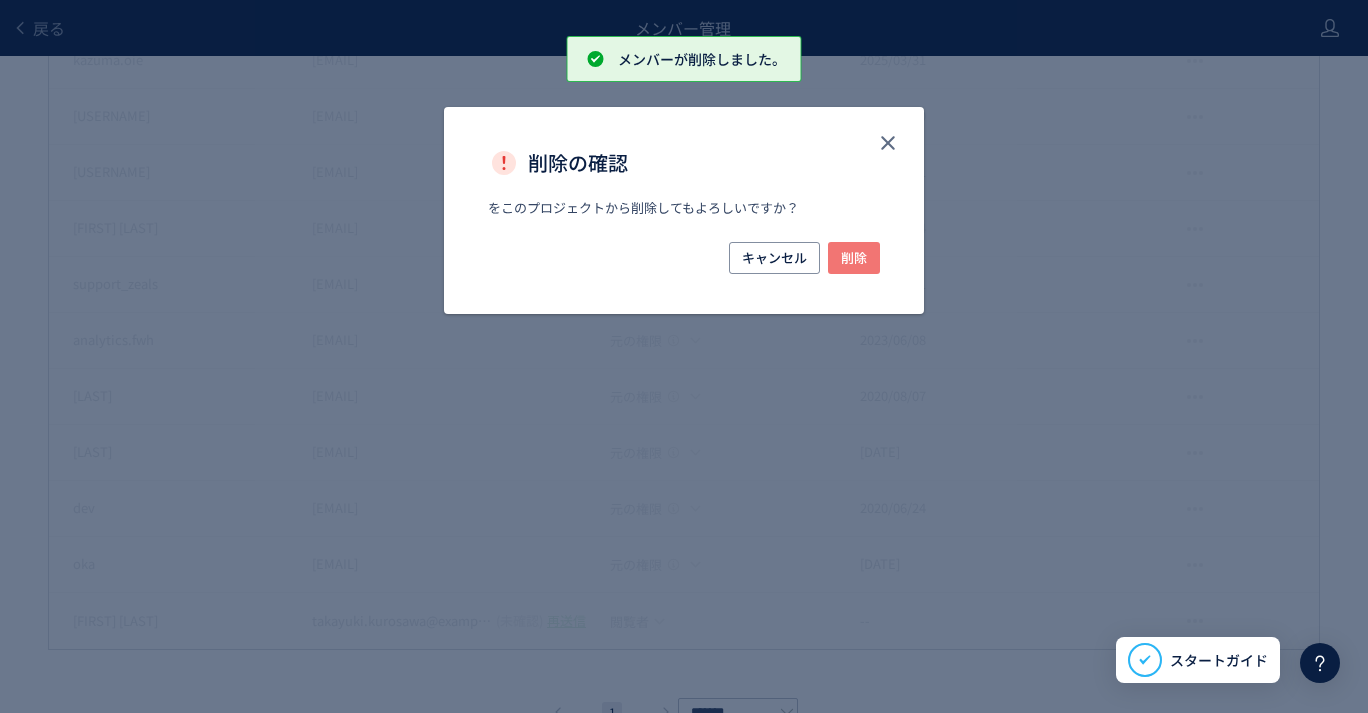 scroll, scrollTop: 648, scrollLeft: 0, axis: vertical 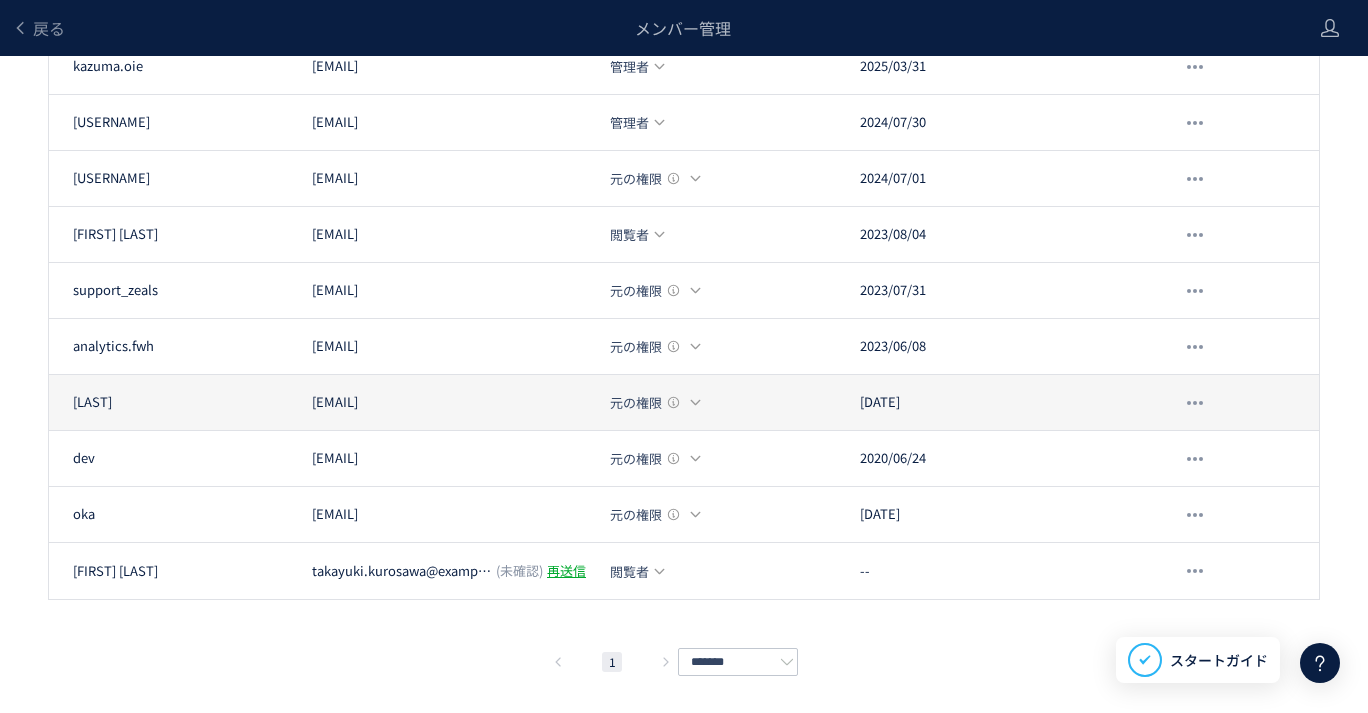click 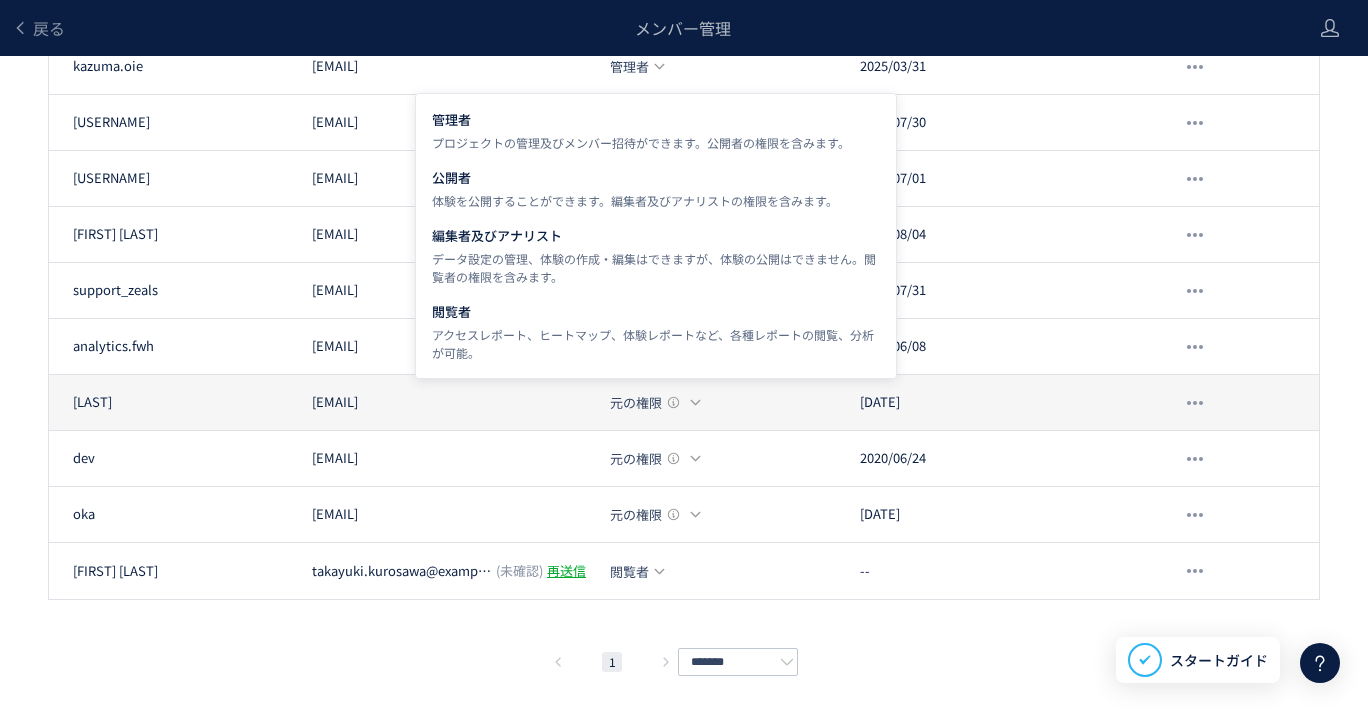 click 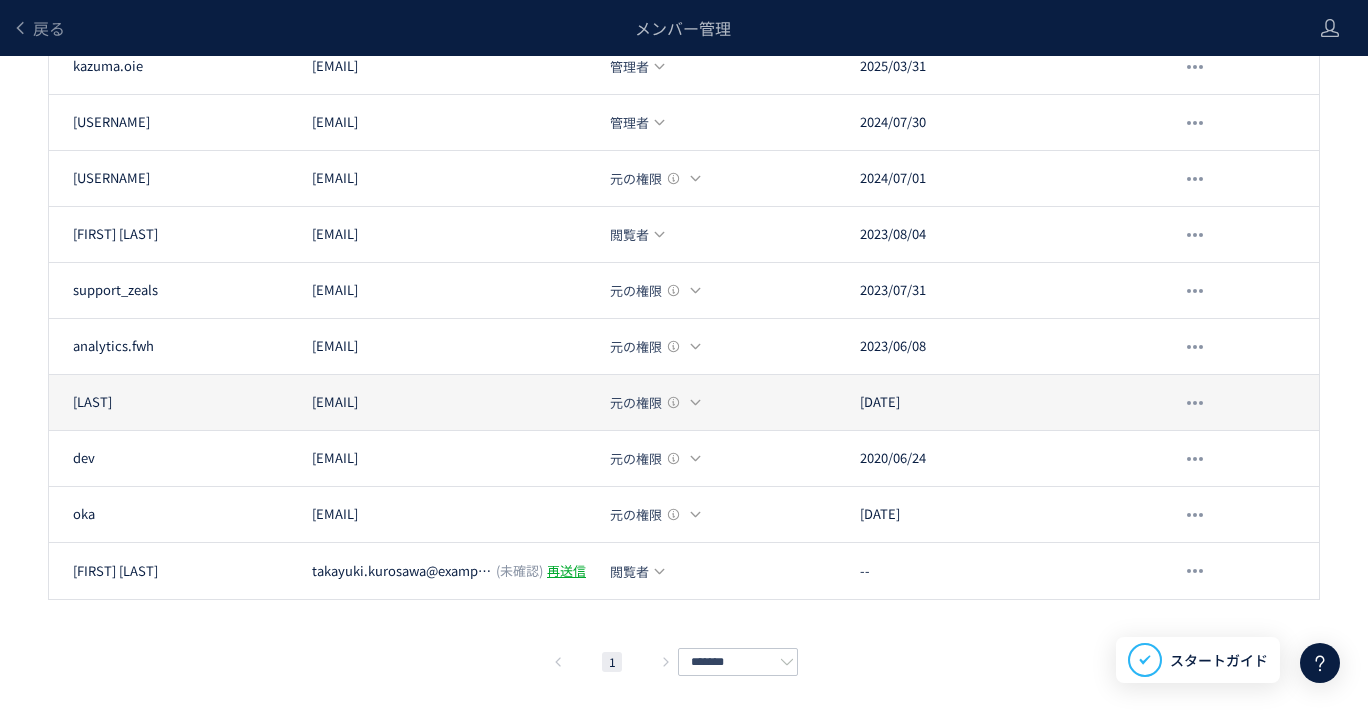 click 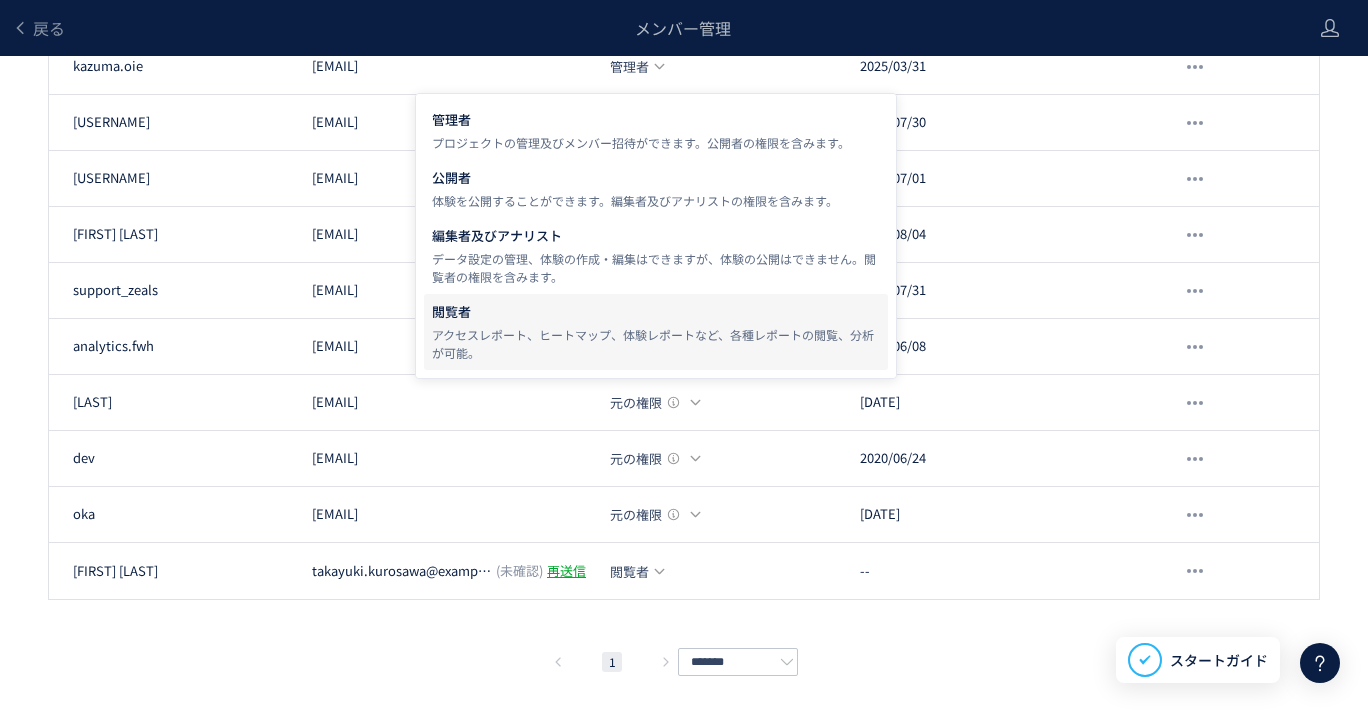 click on "アクセスレポート、ヒートマップ、体験レポートなど、各種レポートの閲覧、分析が可能。" 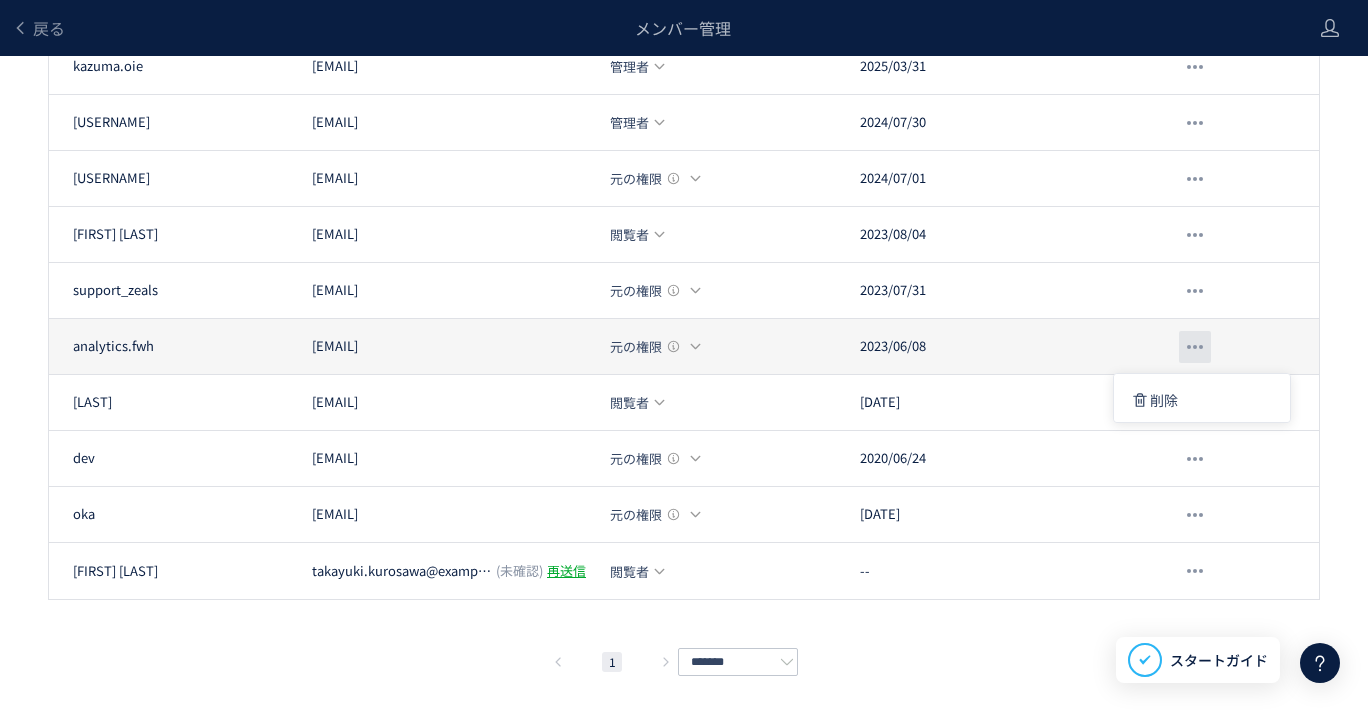 click 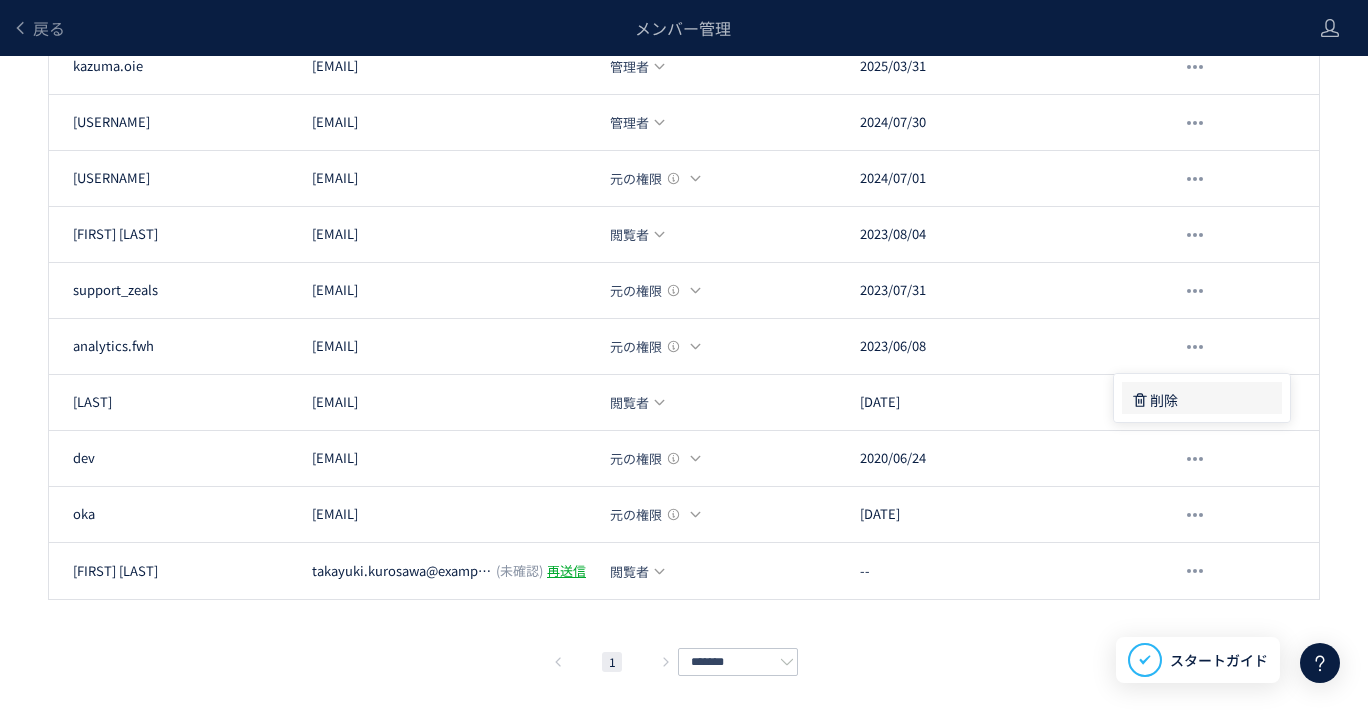 click on "削除" at bounding box center [1164, 400] 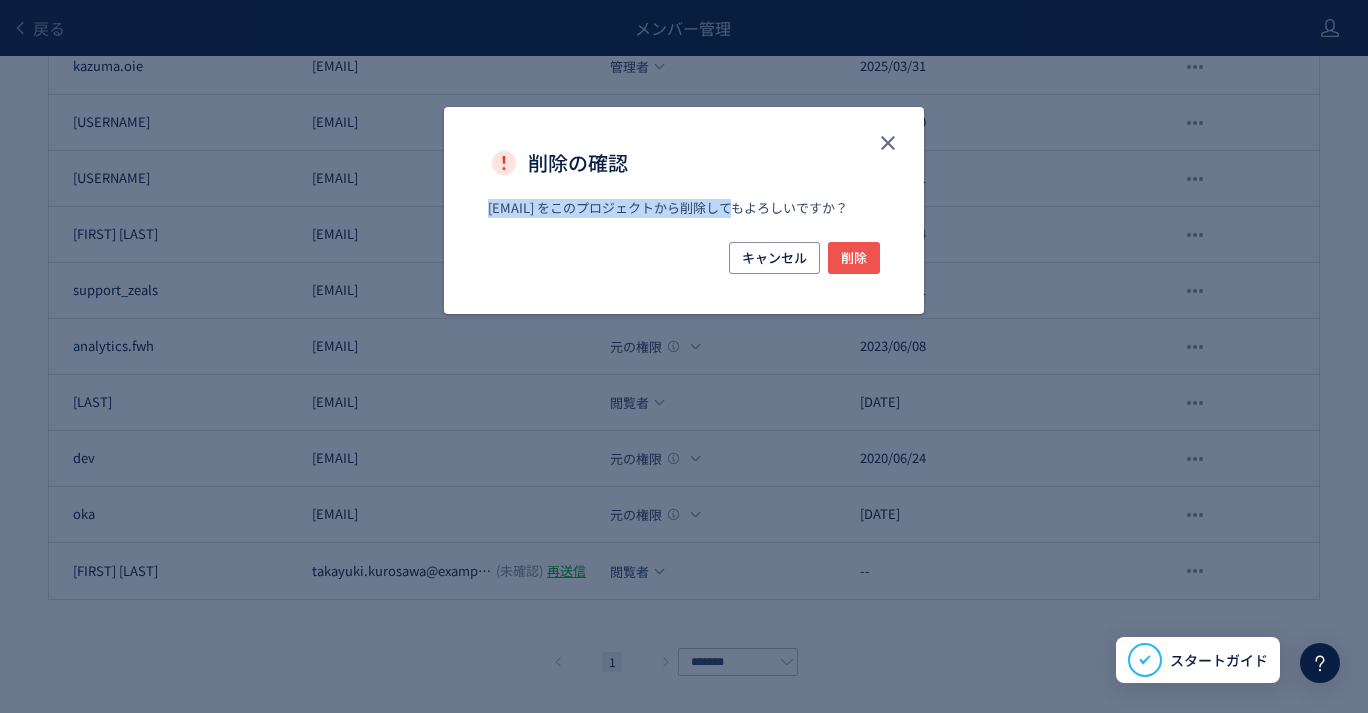 drag, startPoint x: 489, startPoint y: 210, endPoint x: 643, endPoint y: 209, distance: 154.00325 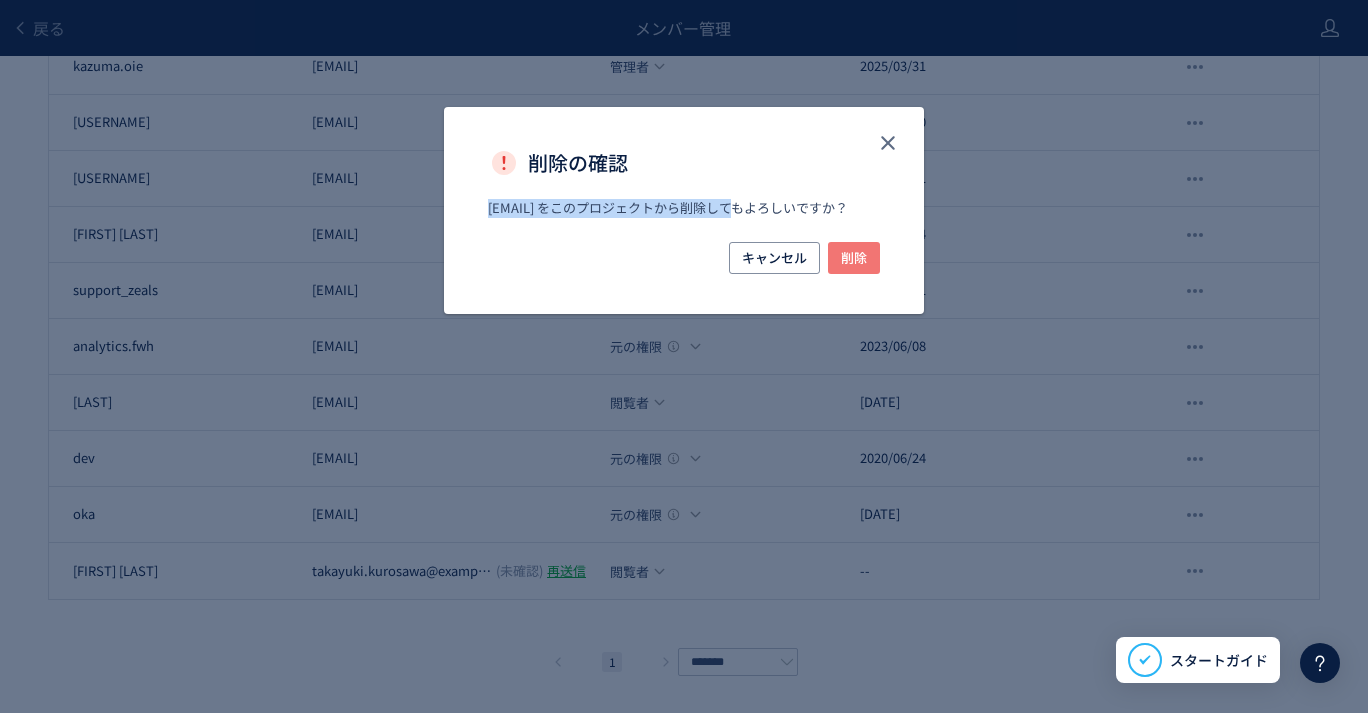 click on "削除" at bounding box center [854, 258] 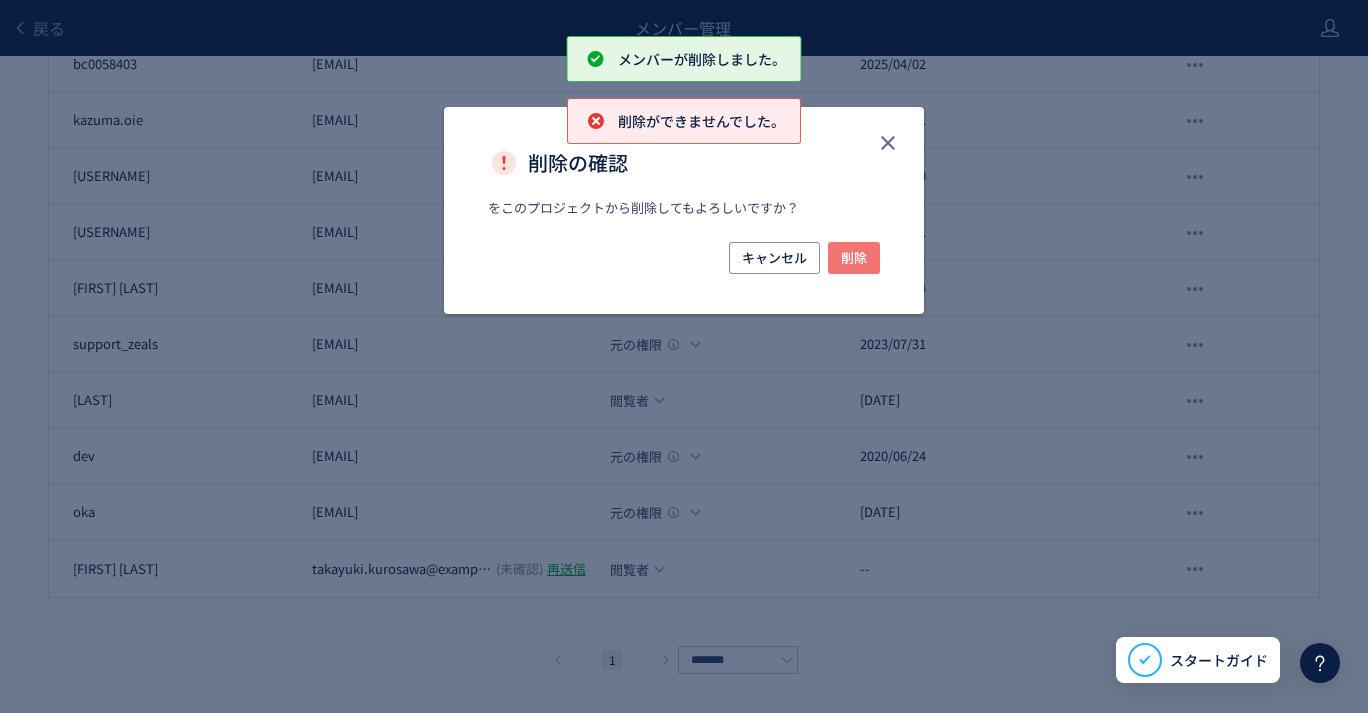 scroll, scrollTop: 592, scrollLeft: 0, axis: vertical 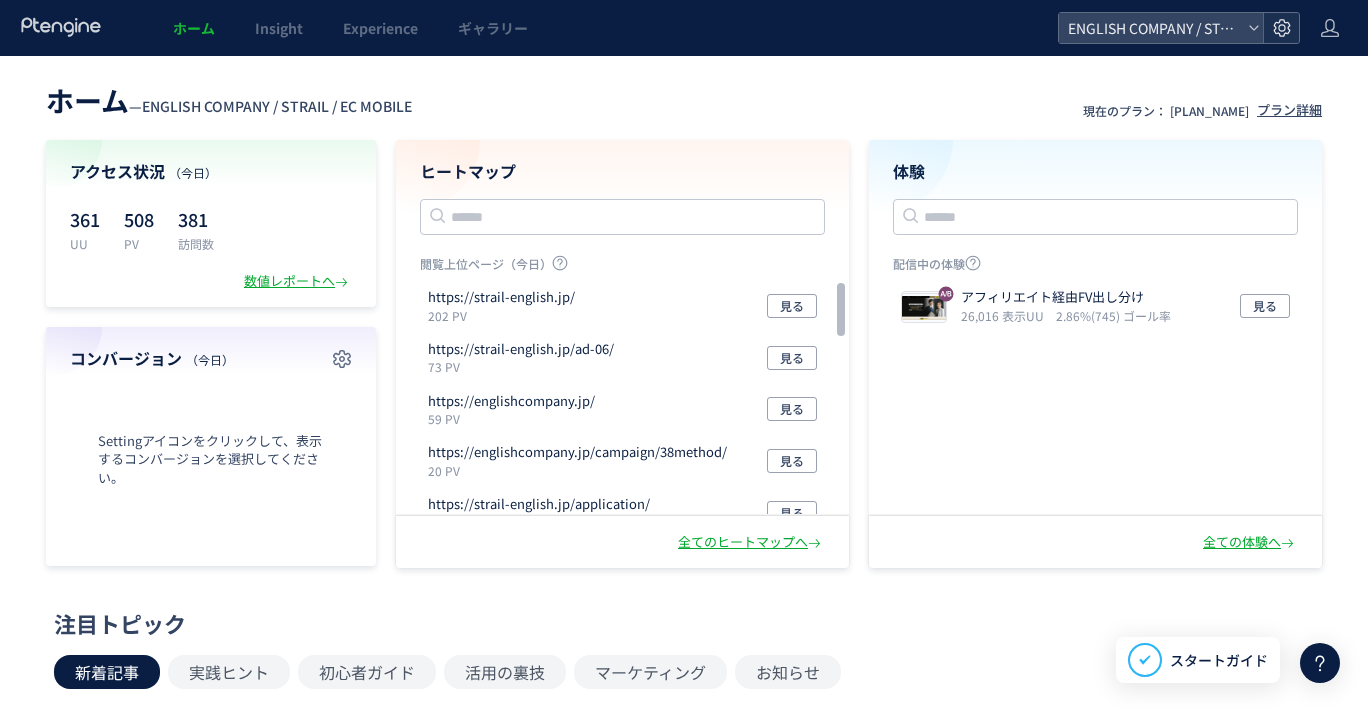 click 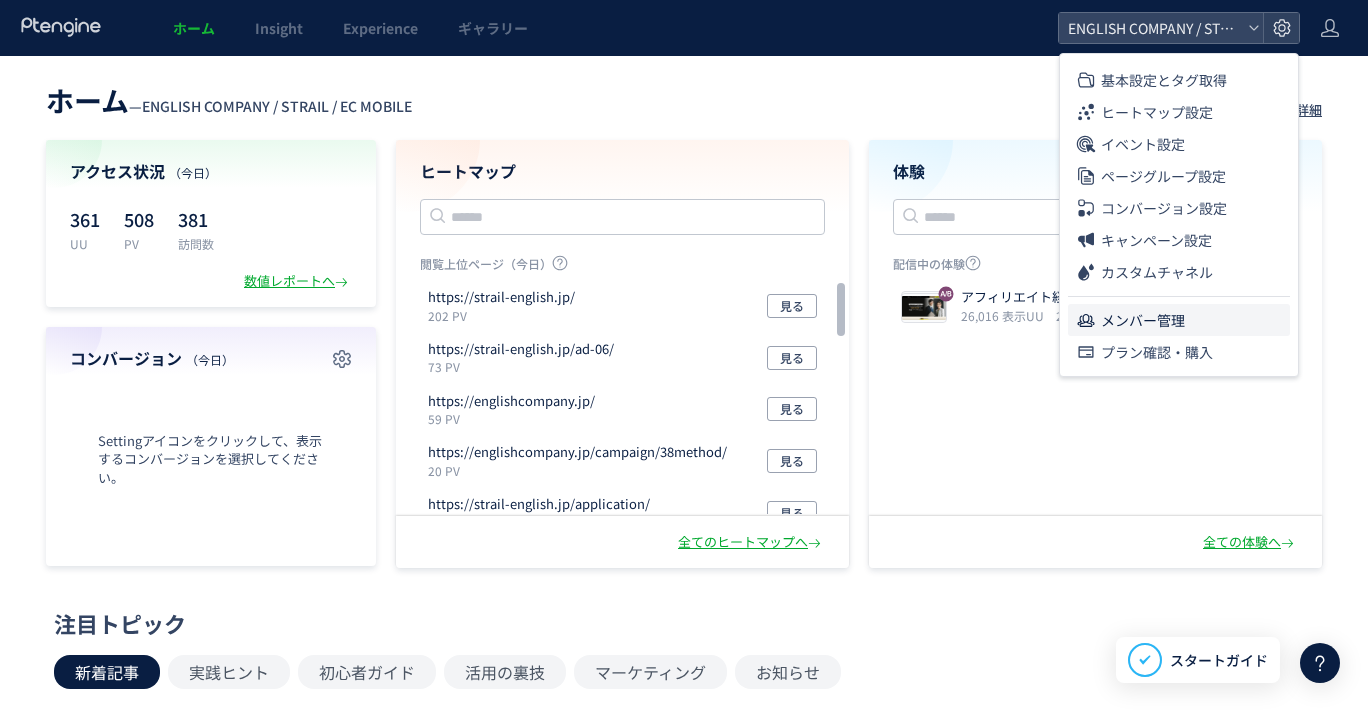 click on "メンバー管理" at bounding box center (1143, 320) 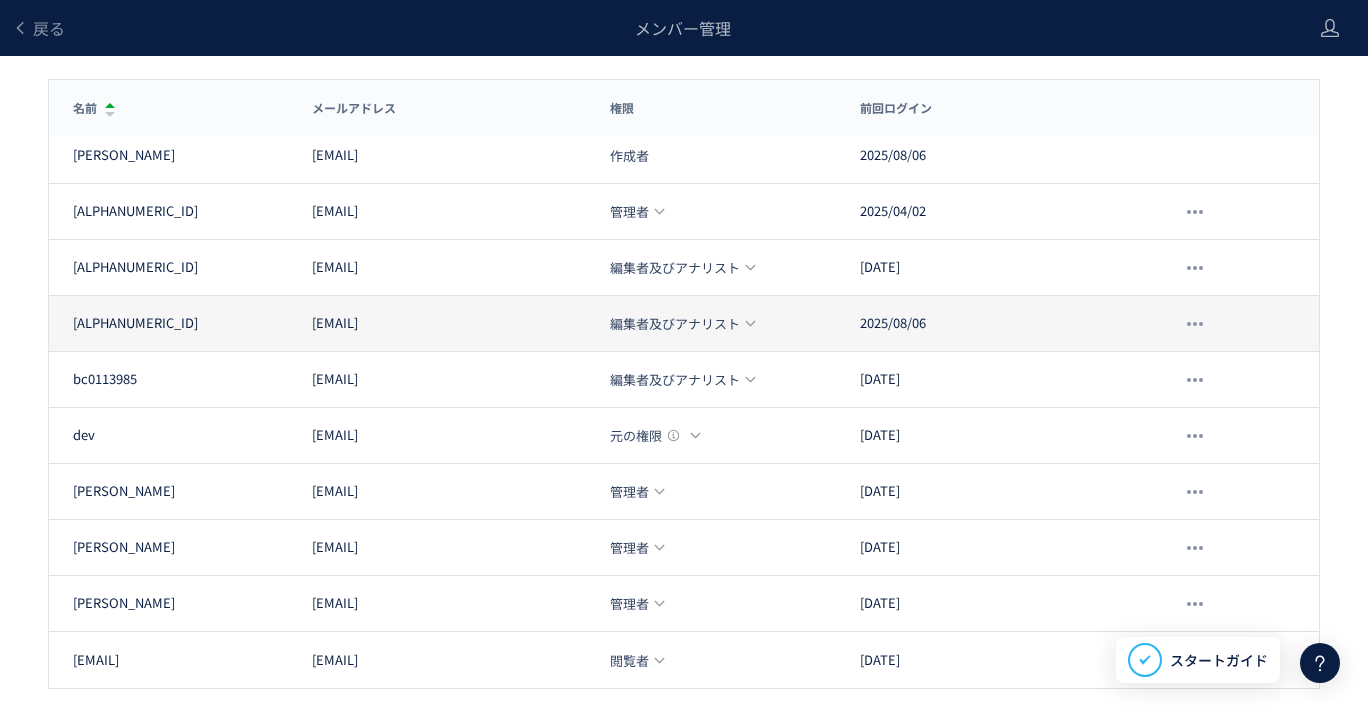 scroll, scrollTop: 256, scrollLeft: 0, axis: vertical 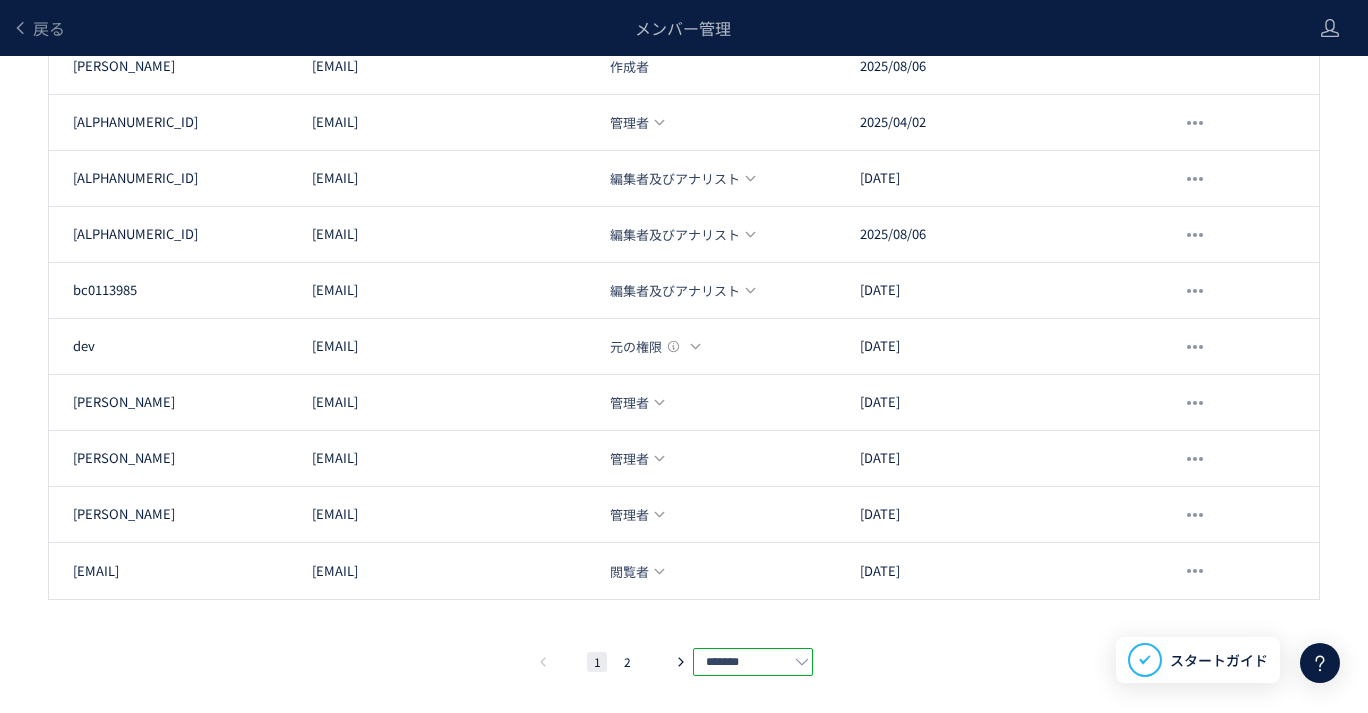 click on "*******" 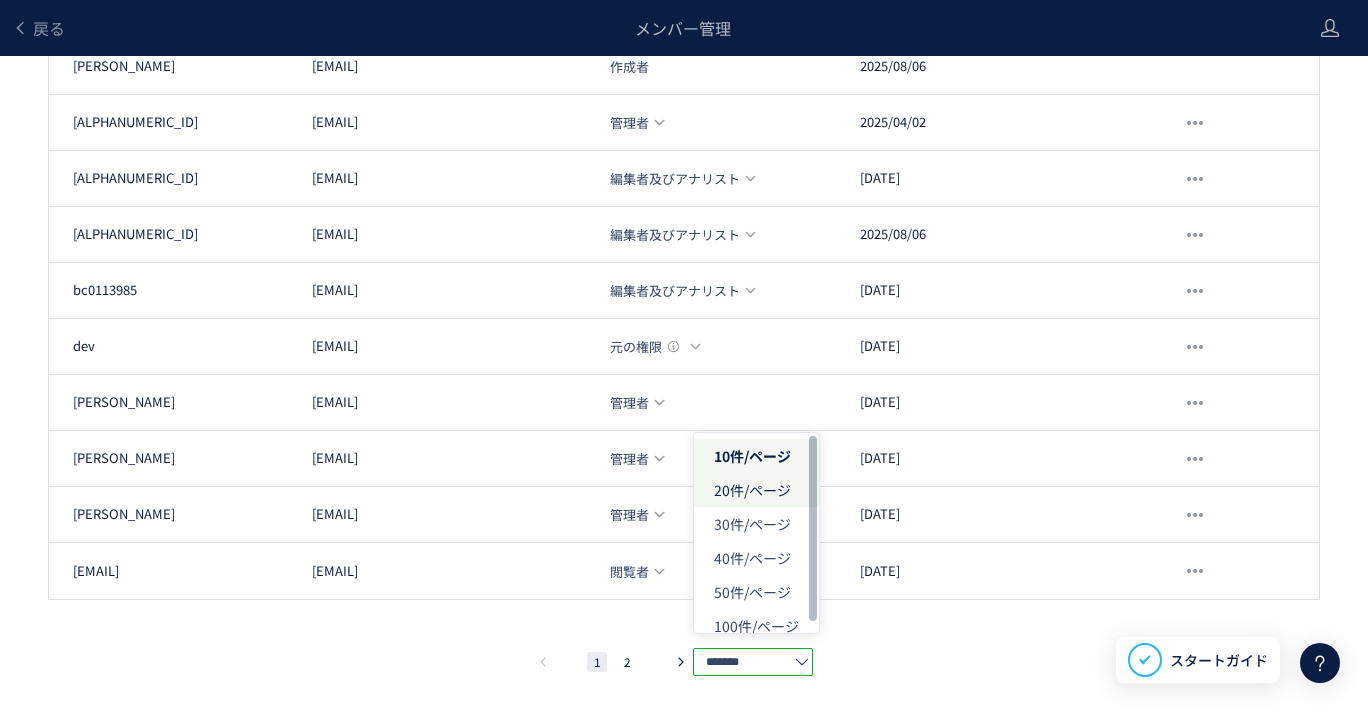 click on "20件/ページ" 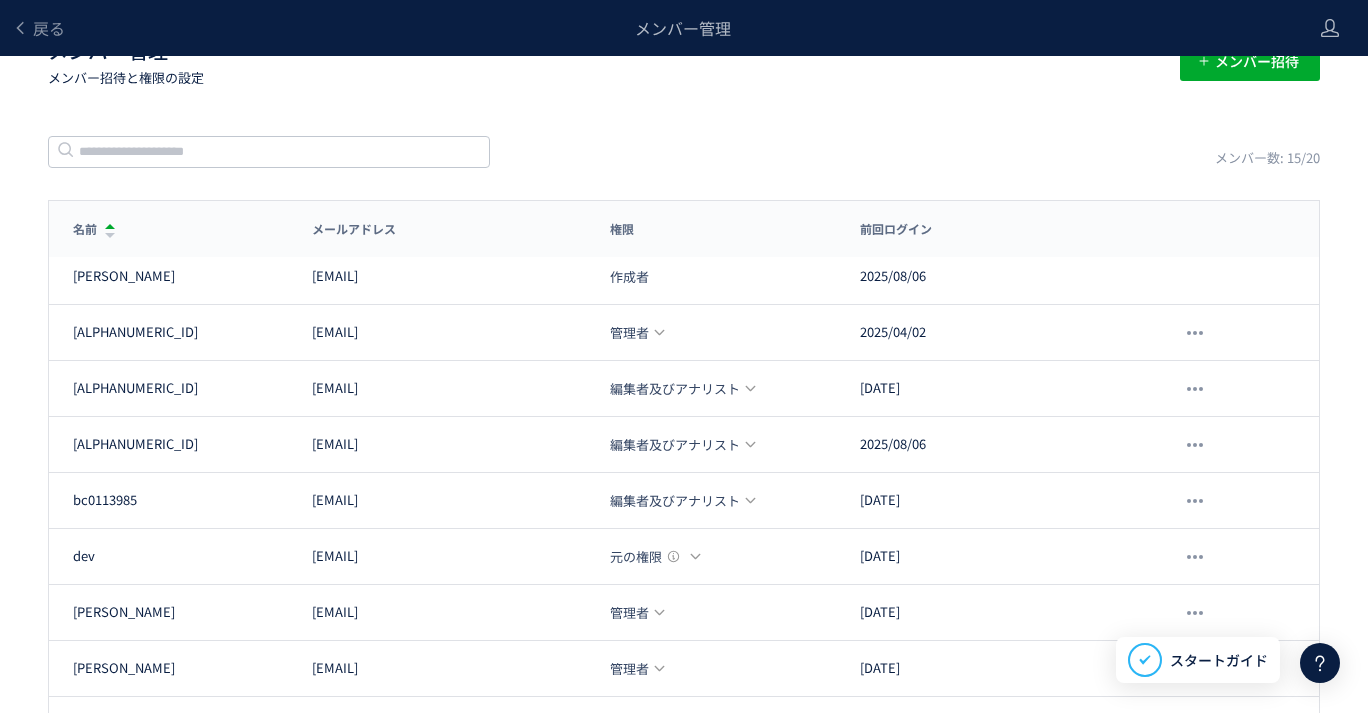 scroll, scrollTop: 0, scrollLeft: 0, axis: both 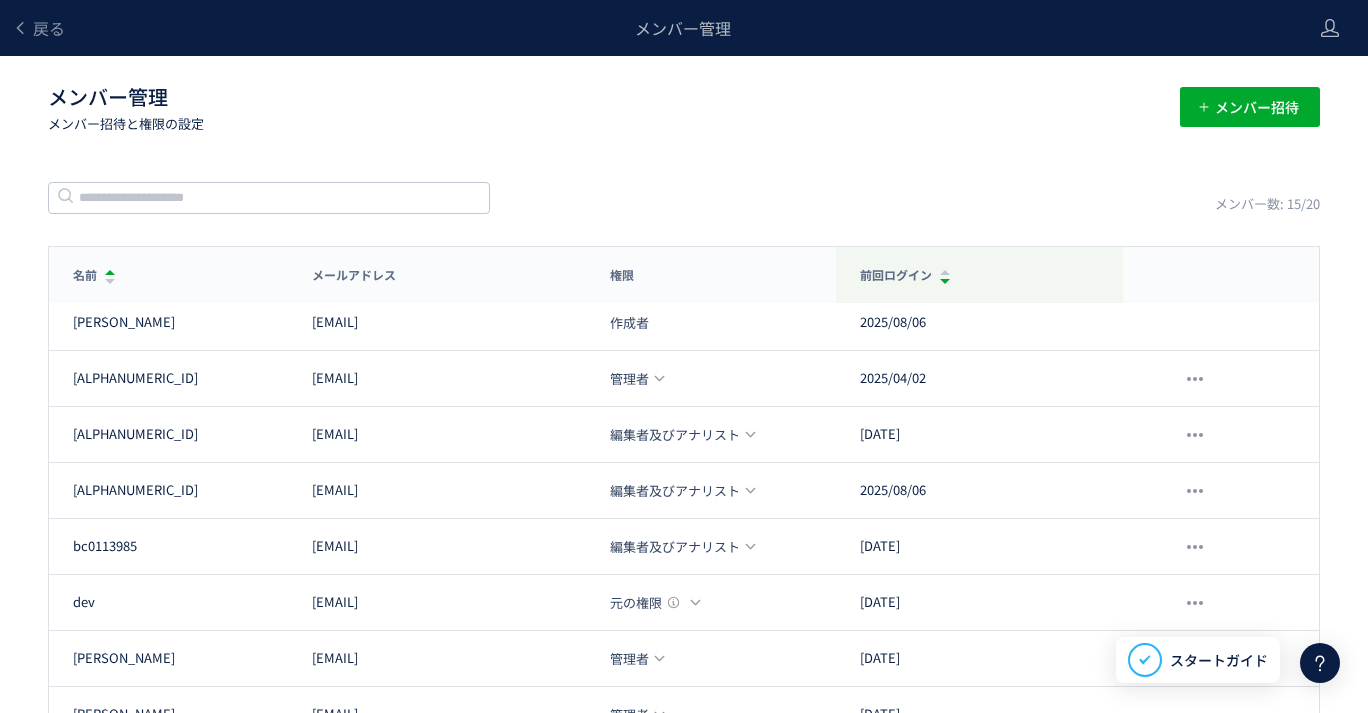 click on "前回ログイン" at bounding box center (896, 274) 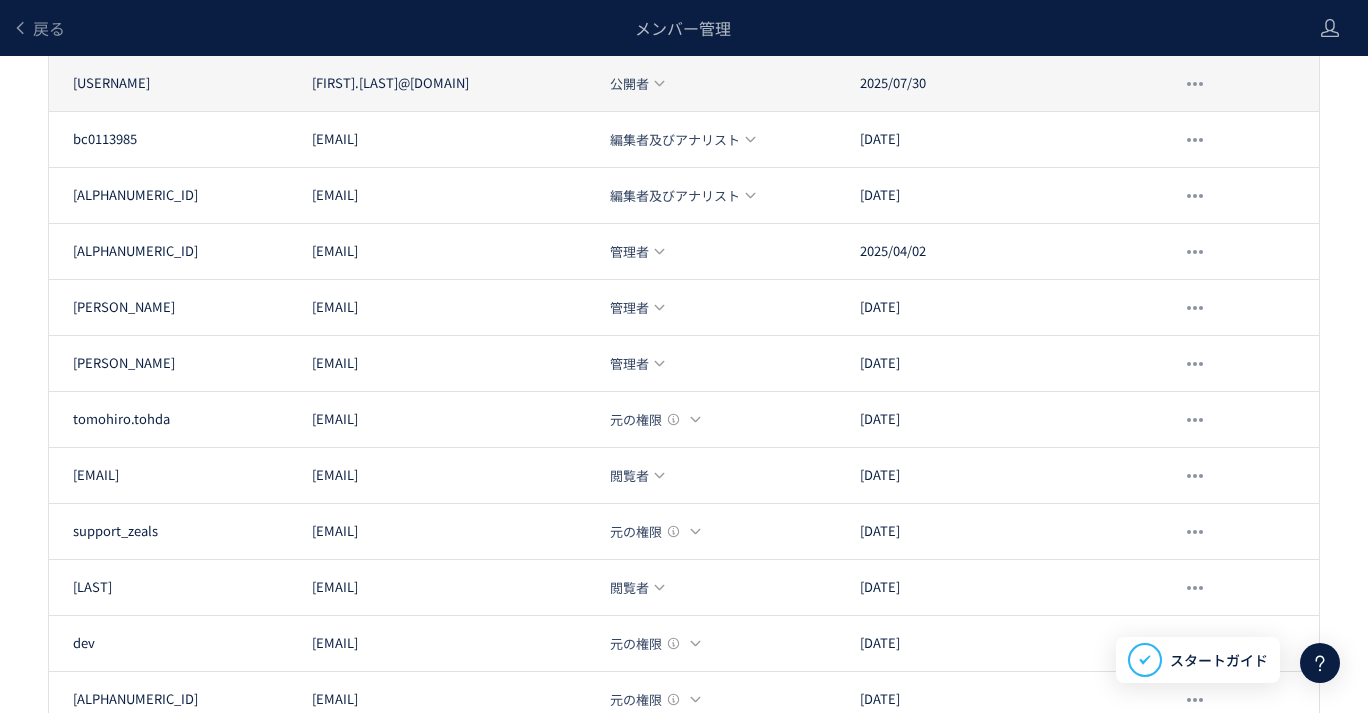 scroll, scrollTop: 592, scrollLeft: 0, axis: vertical 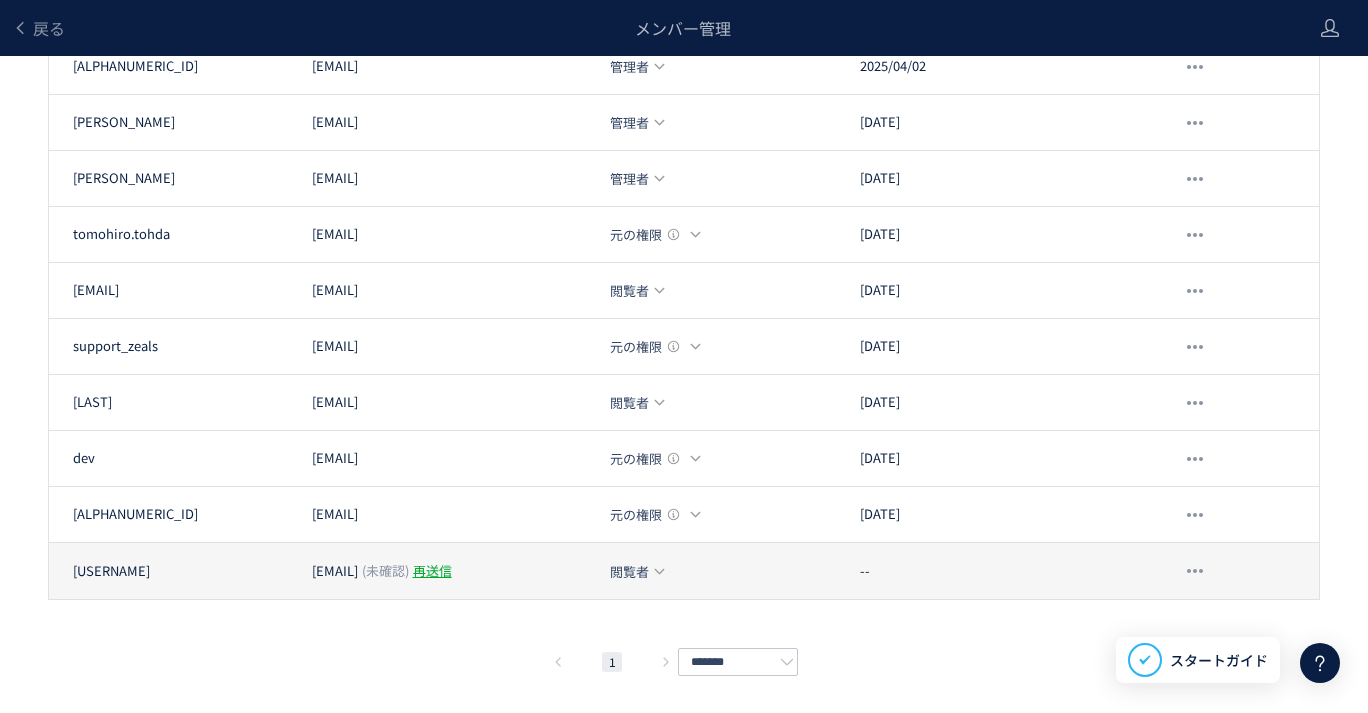 click 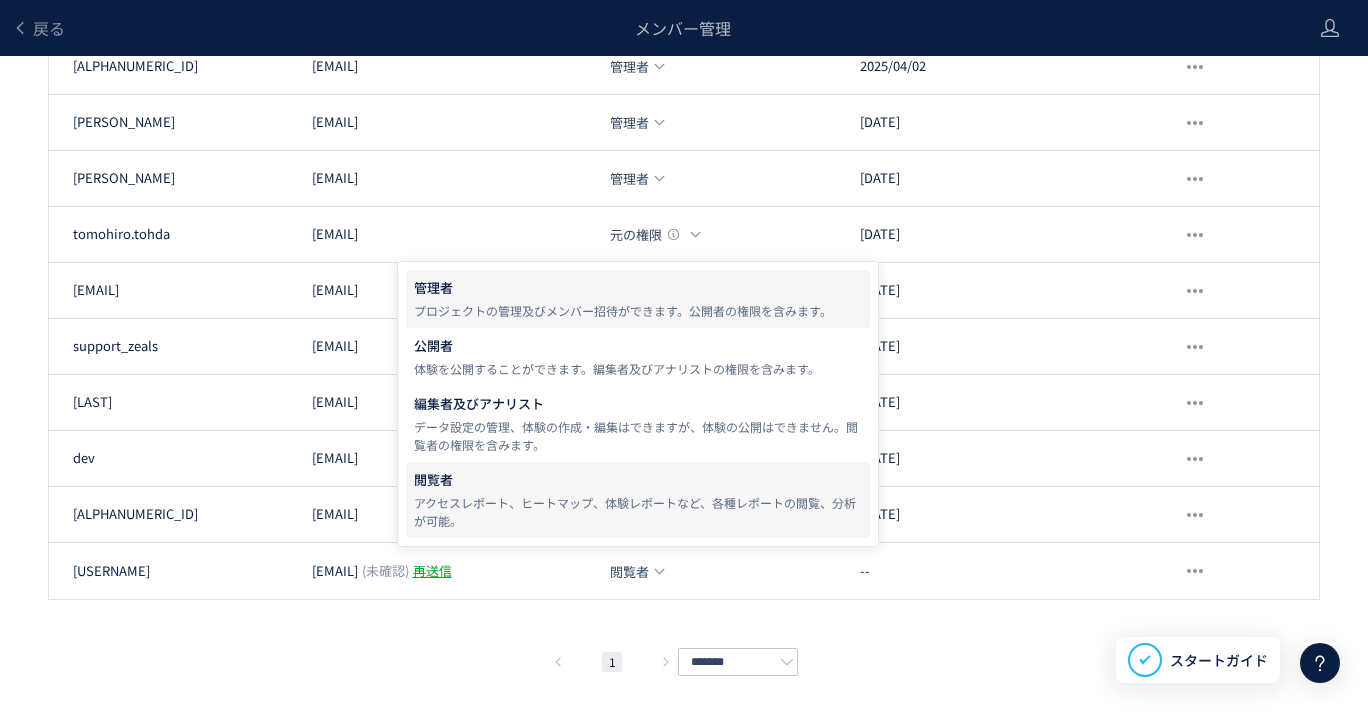 click on "プロジェクトの管理及びメンバー招待ができます。公開者の権限を含みます。" 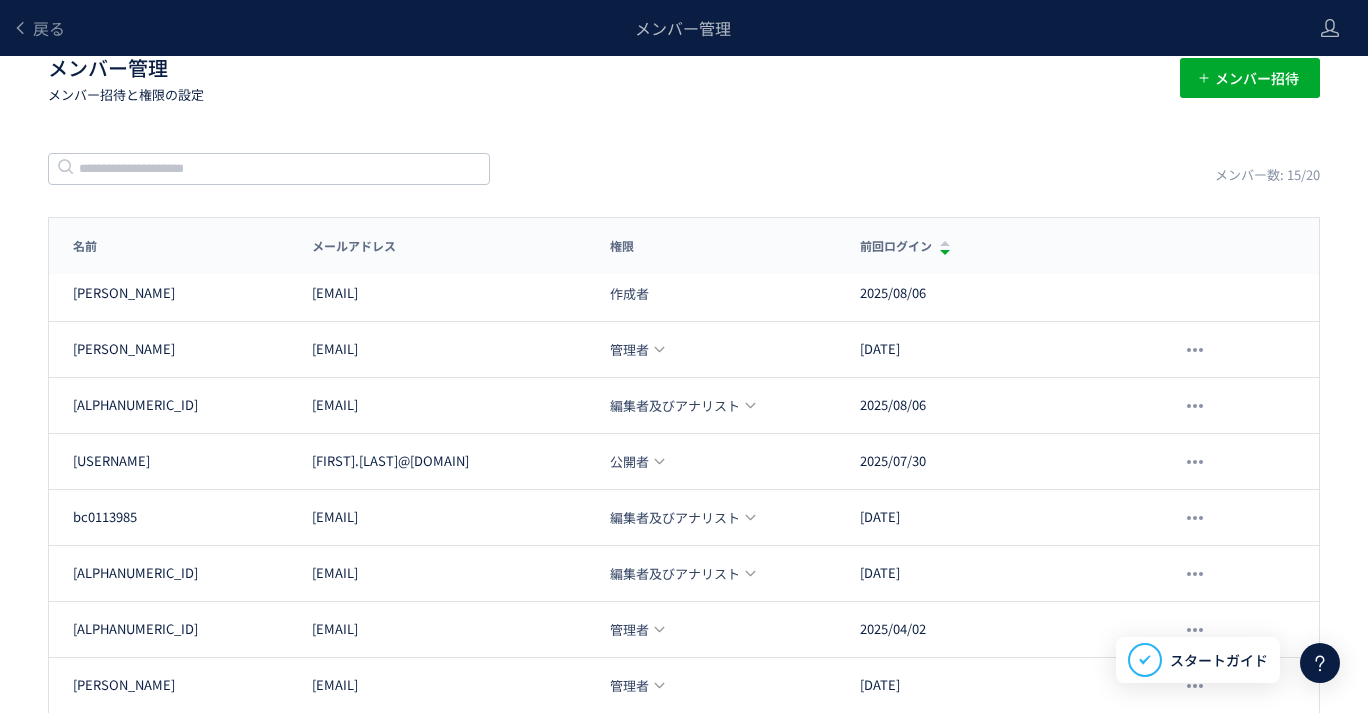 scroll, scrollTop: 0, scrollLeft: 0, axis: both 